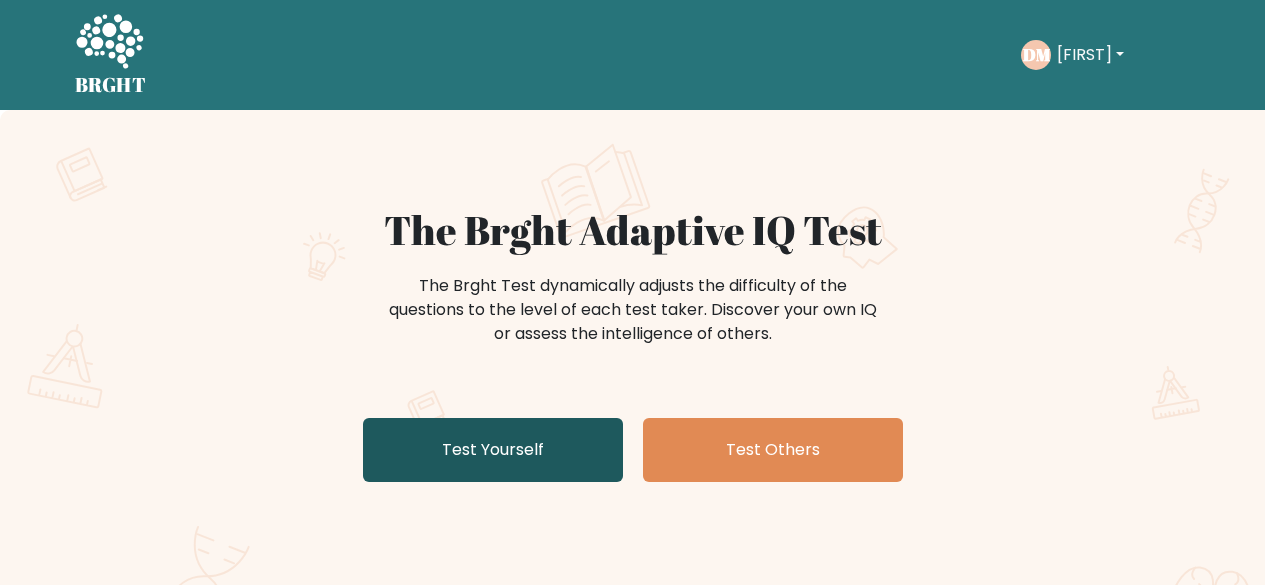 scroll, scrollTop: 0, scrollLeft: 0, axis: both 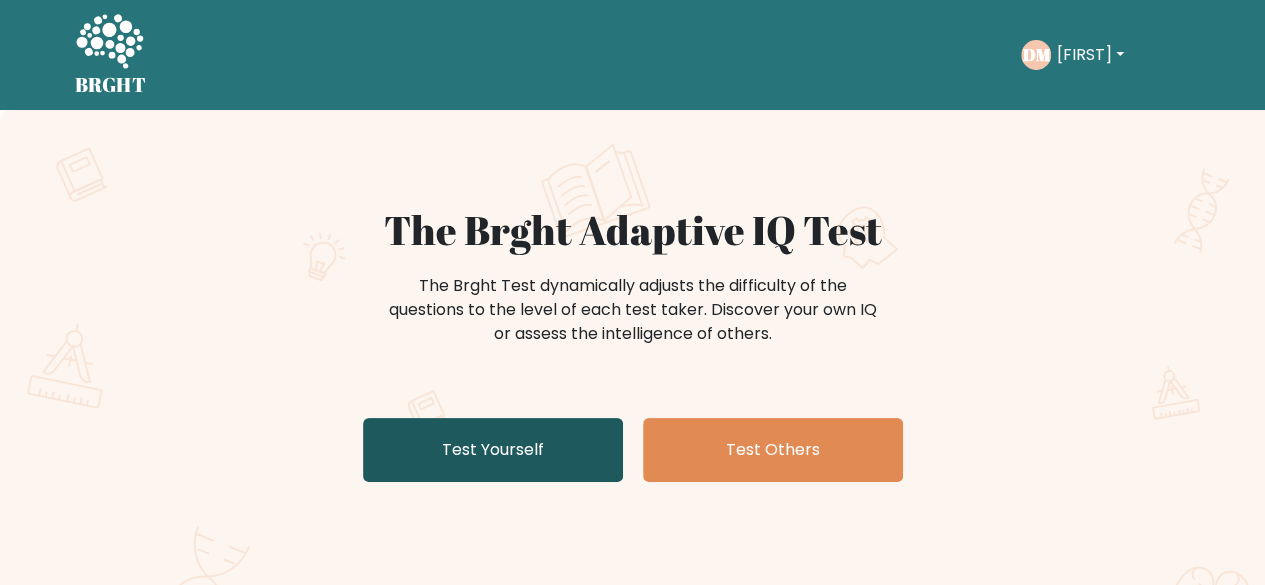 click on "Test Yourself" at bounding box center (493, 450) 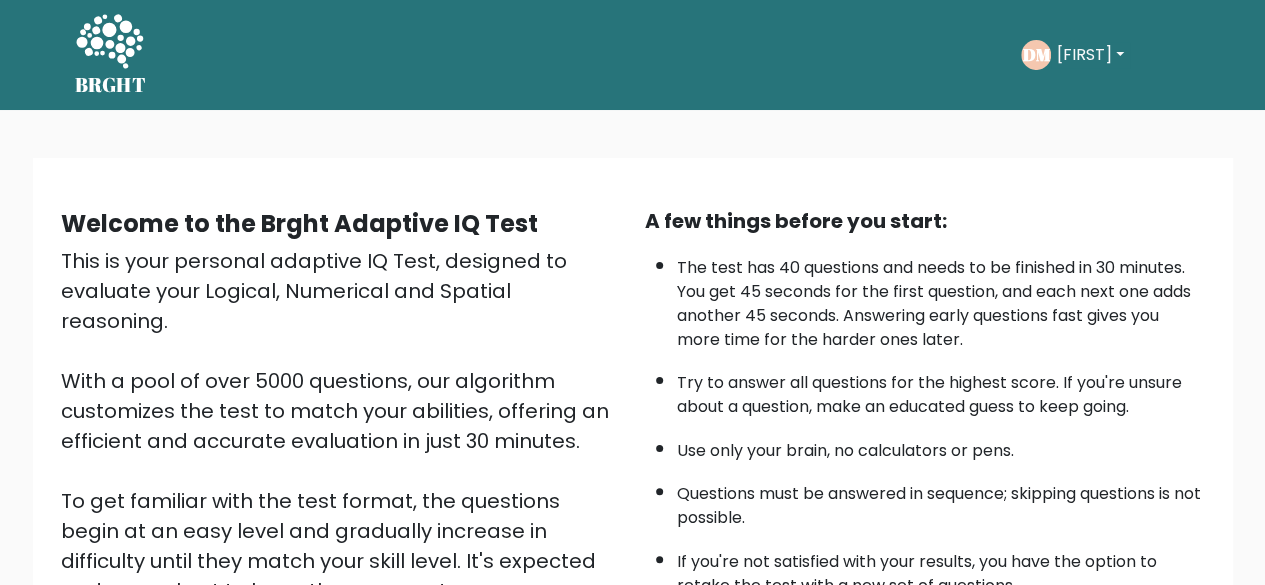 scroll, scrollTop: 330, scrollLeft: 0, axis: vertical 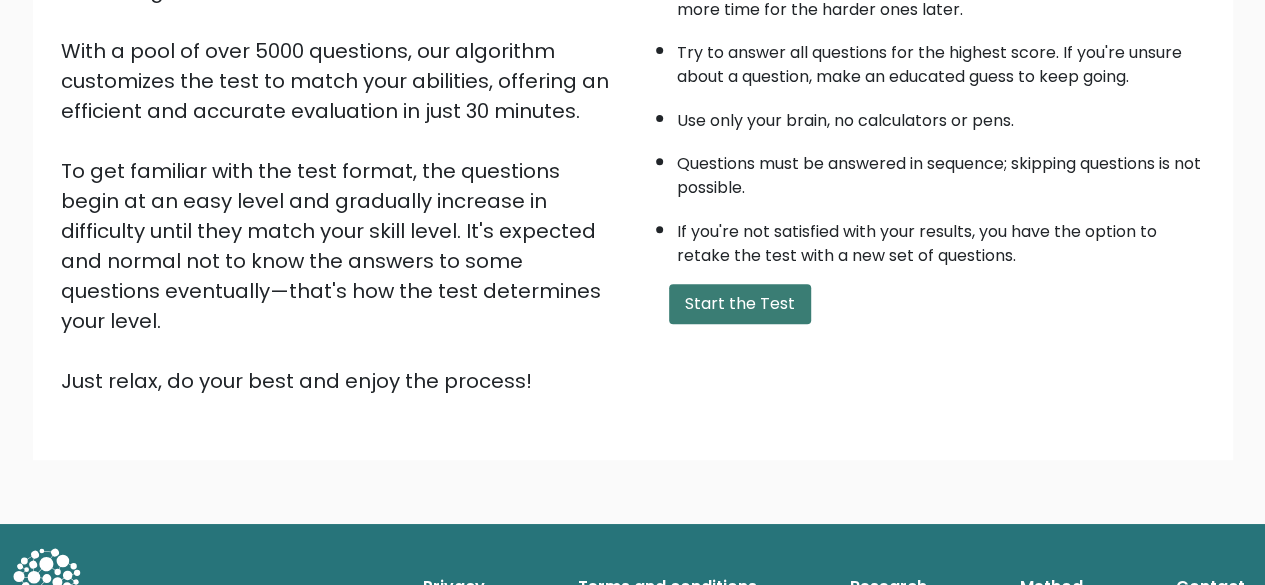 click on "Start the Test" at bounding box center [740, 304] 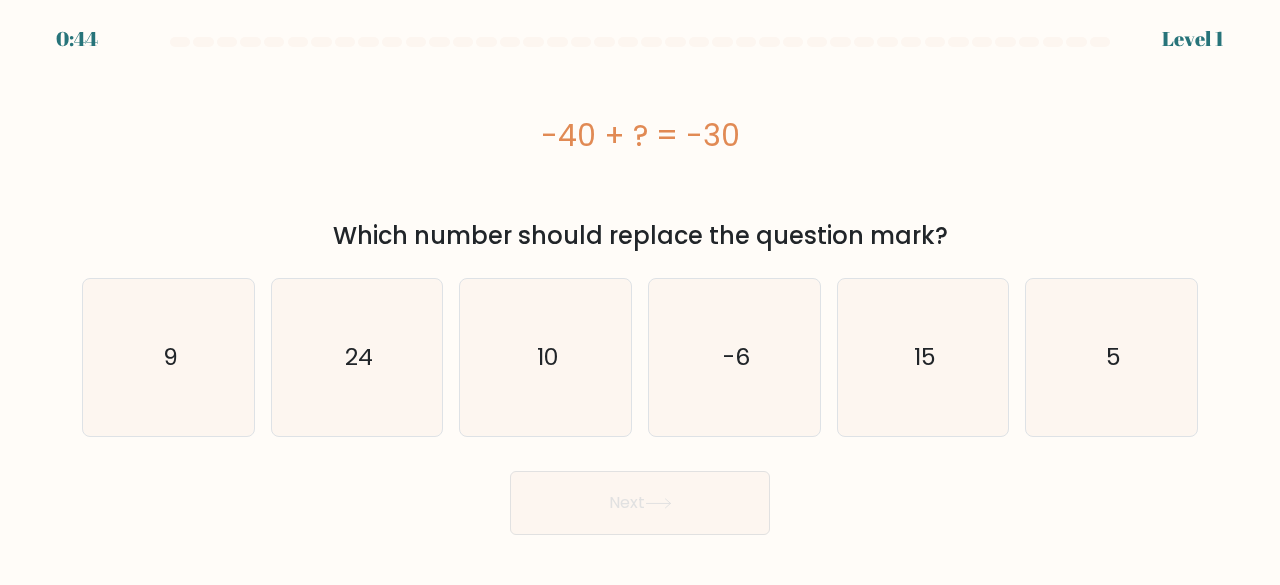 scroll, scrollTop: 0, scrollLeft: 0, axis: both 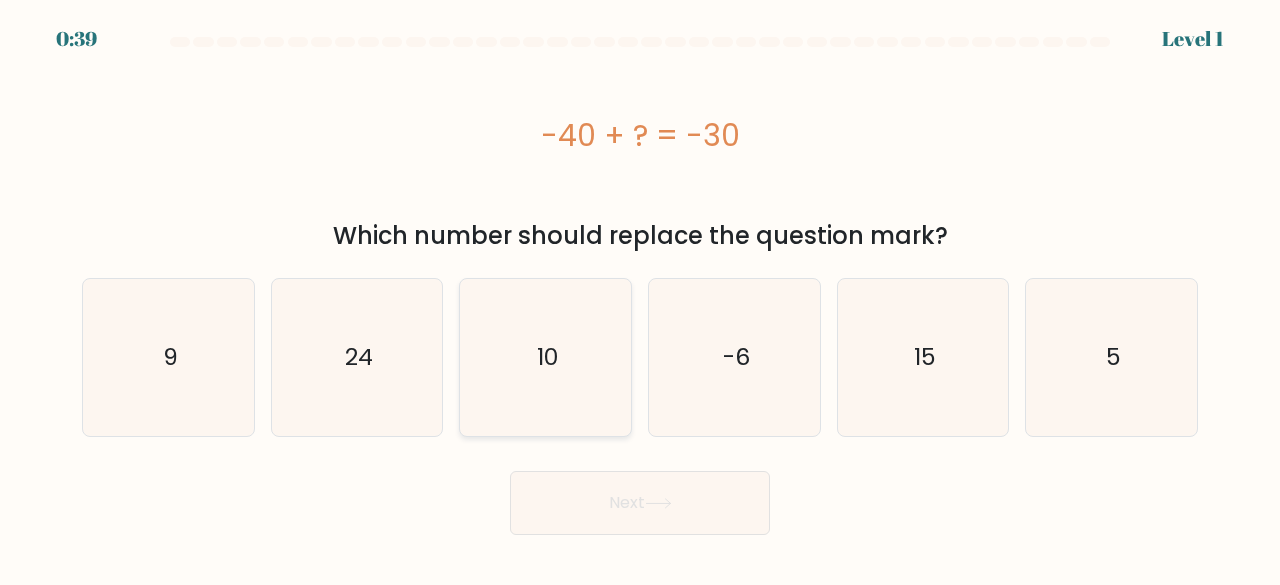click on "10" 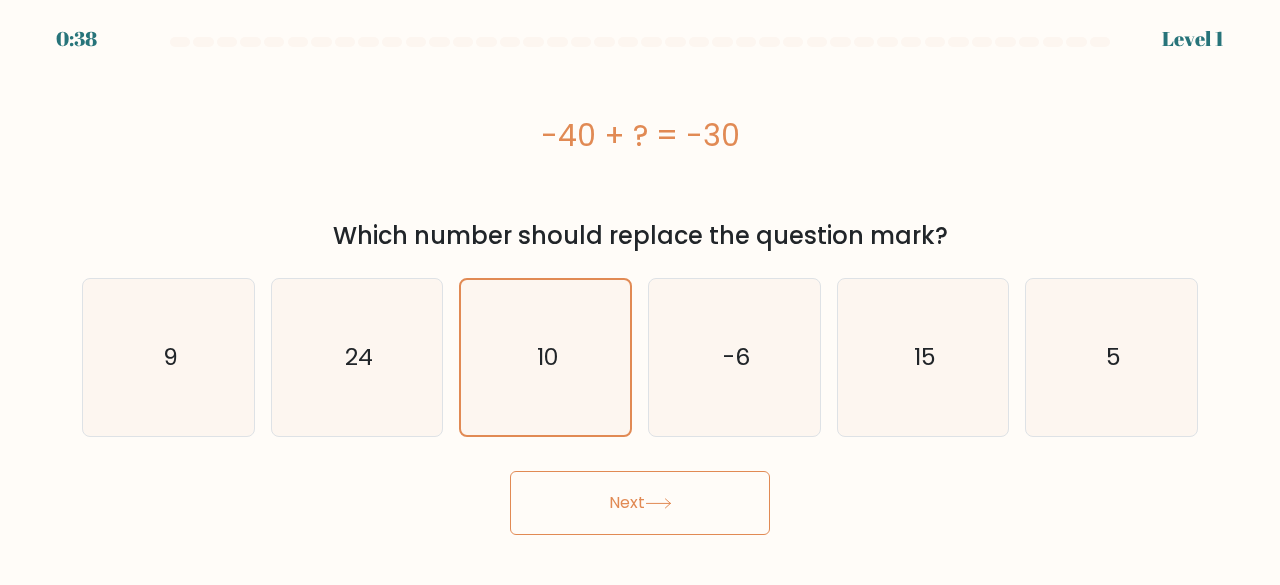 click on "Next" at bounding box center [640, 503] 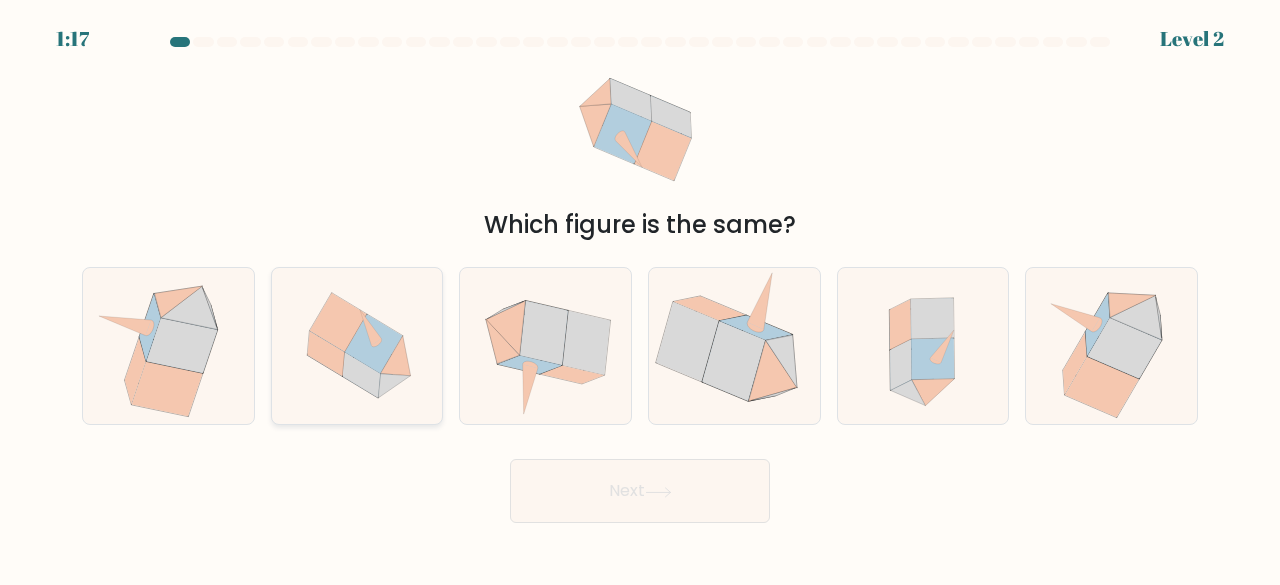 click 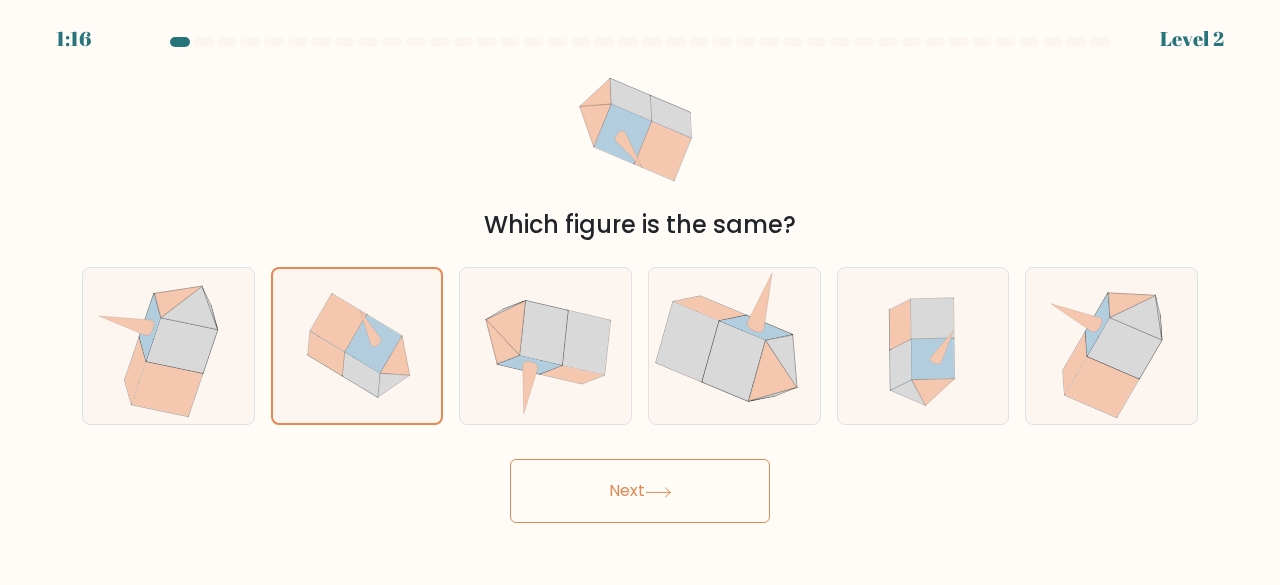 click on "Next" at bounding box center (640, 491) 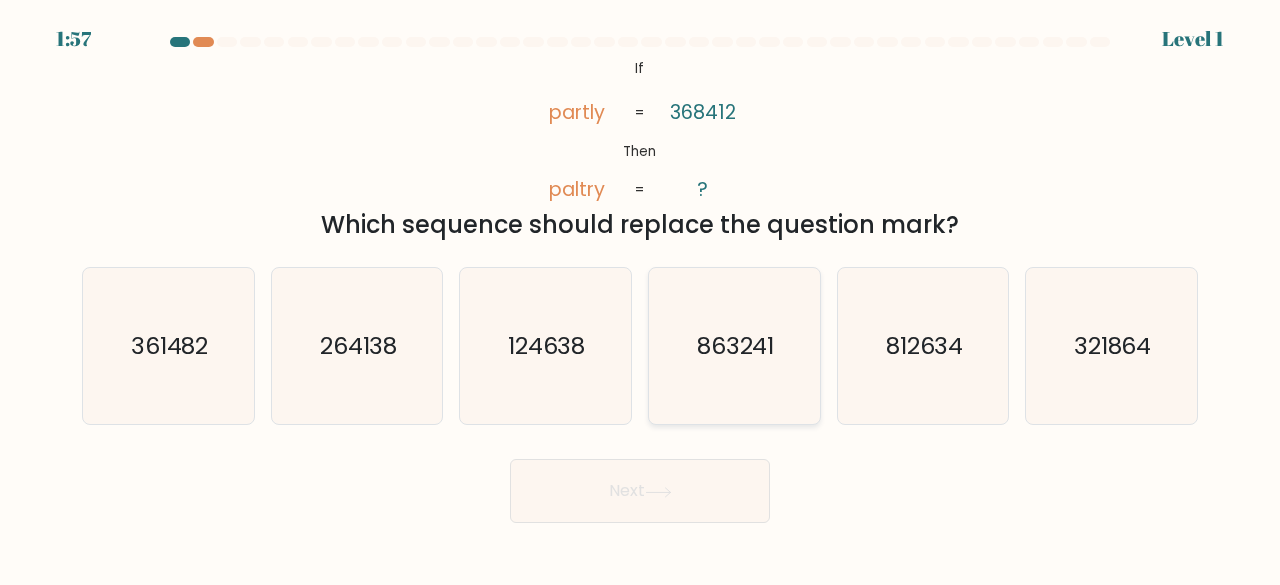 click on "863241" 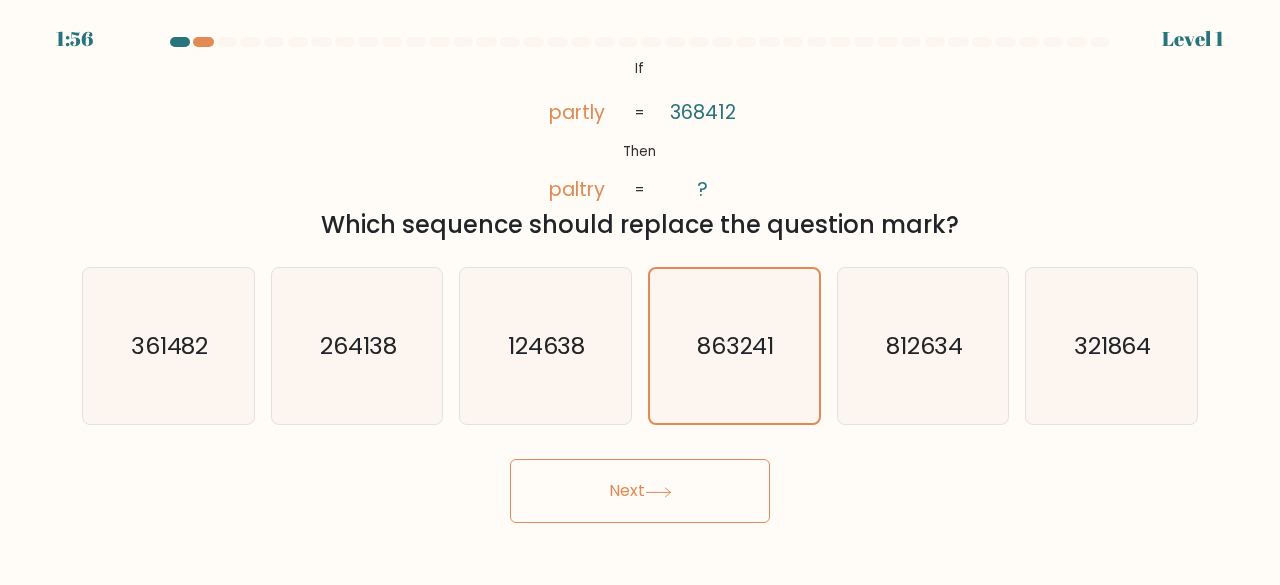 click on "Next" at bounding box center [640, 491] 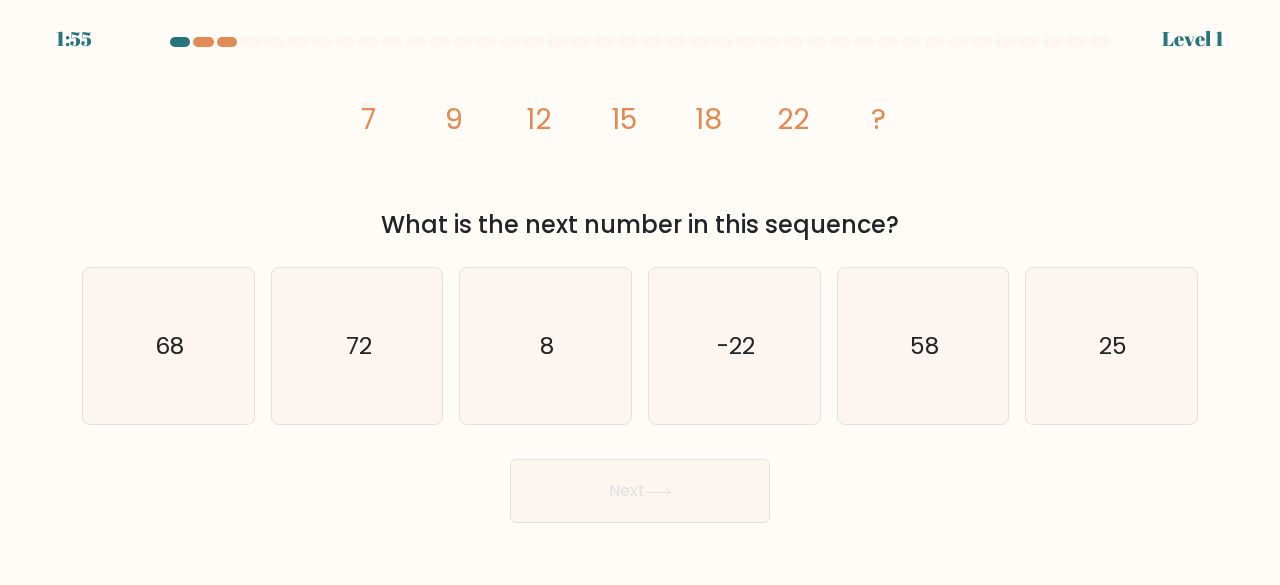 click on "-22" 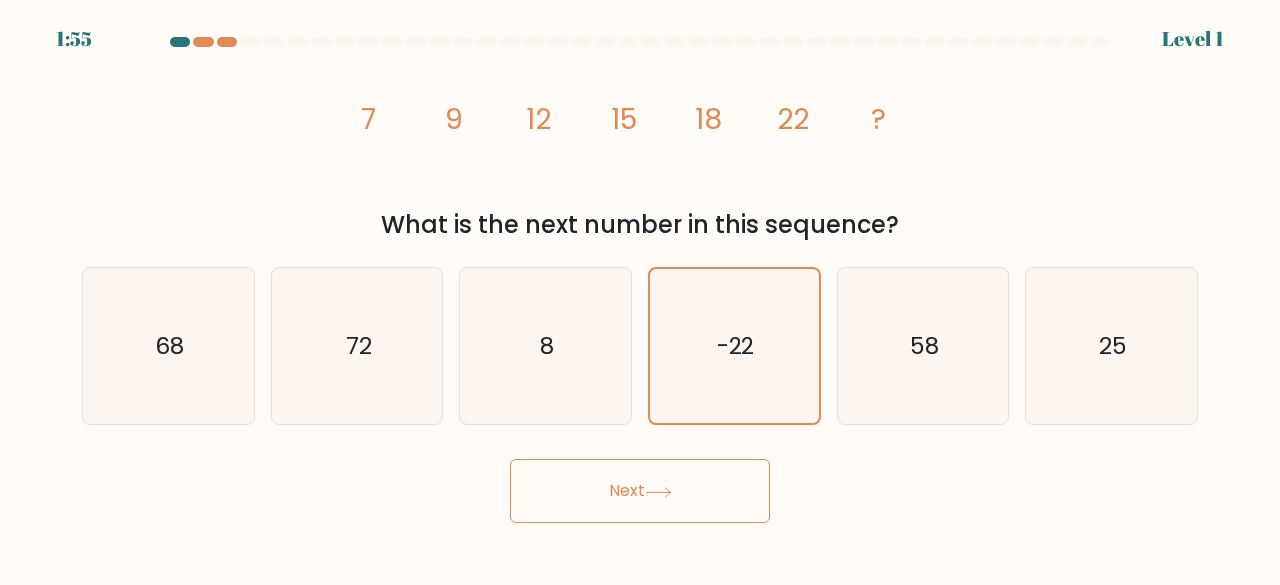 click on "Next" at bounding box center (640, 491) 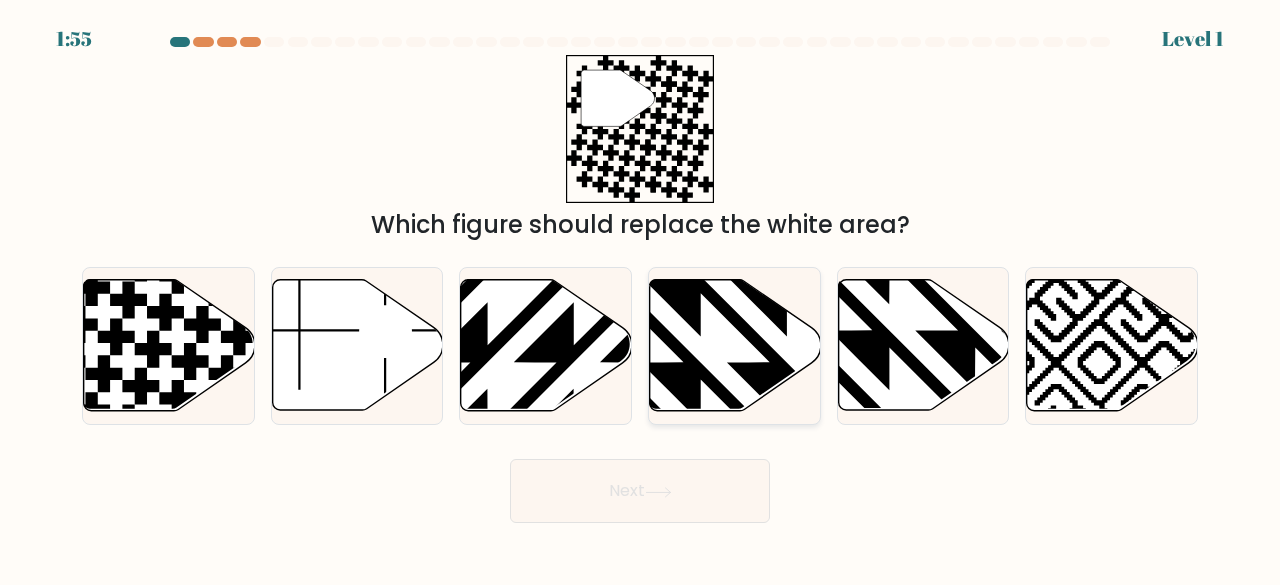 click 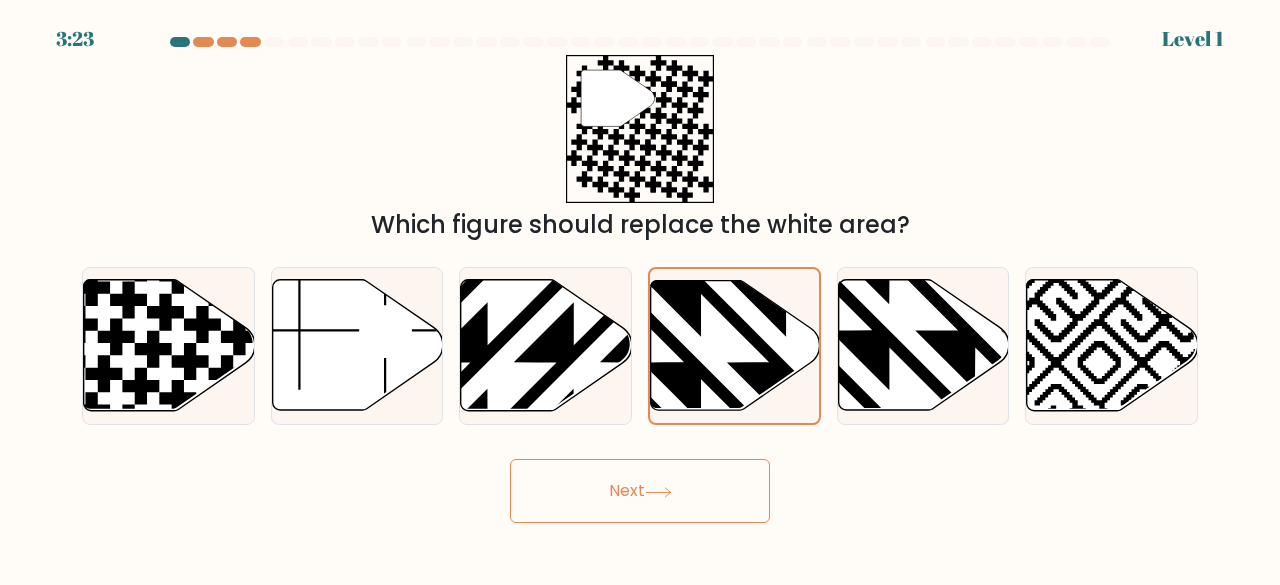 click on "Next" at bounding box center [640, 491] 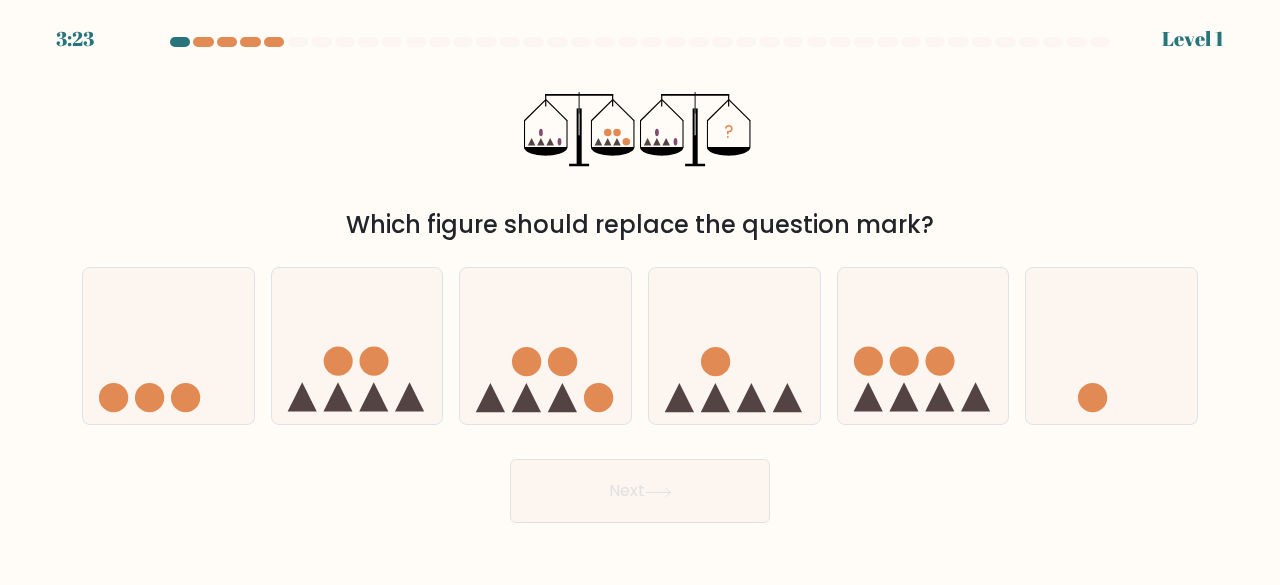click 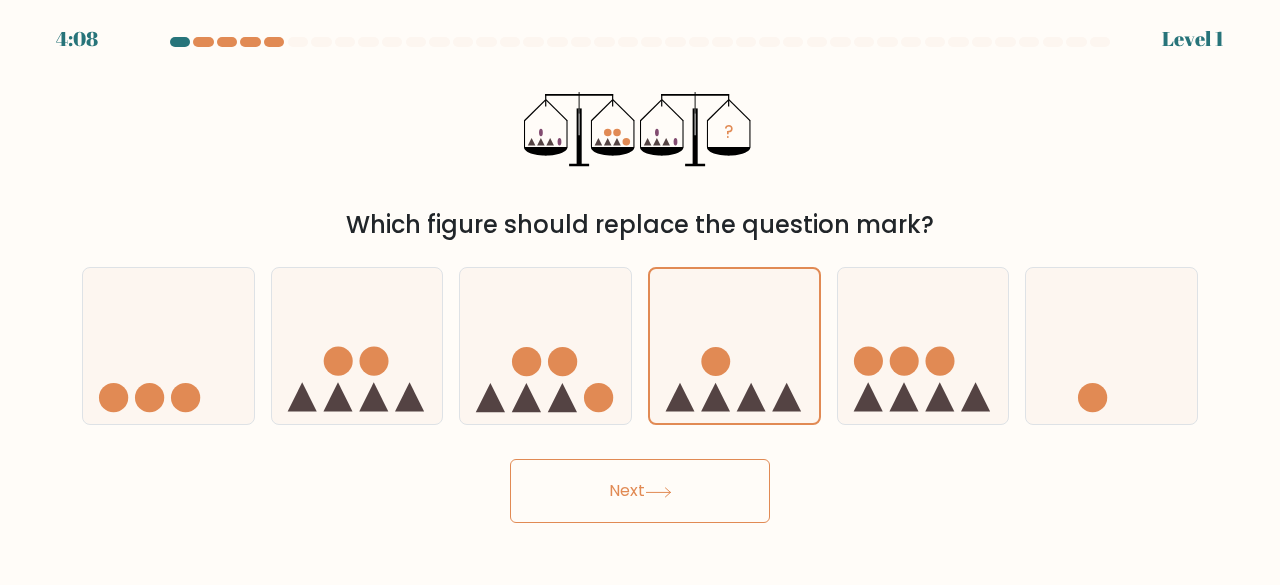 click on "Next" at bounding box center (640, 491) 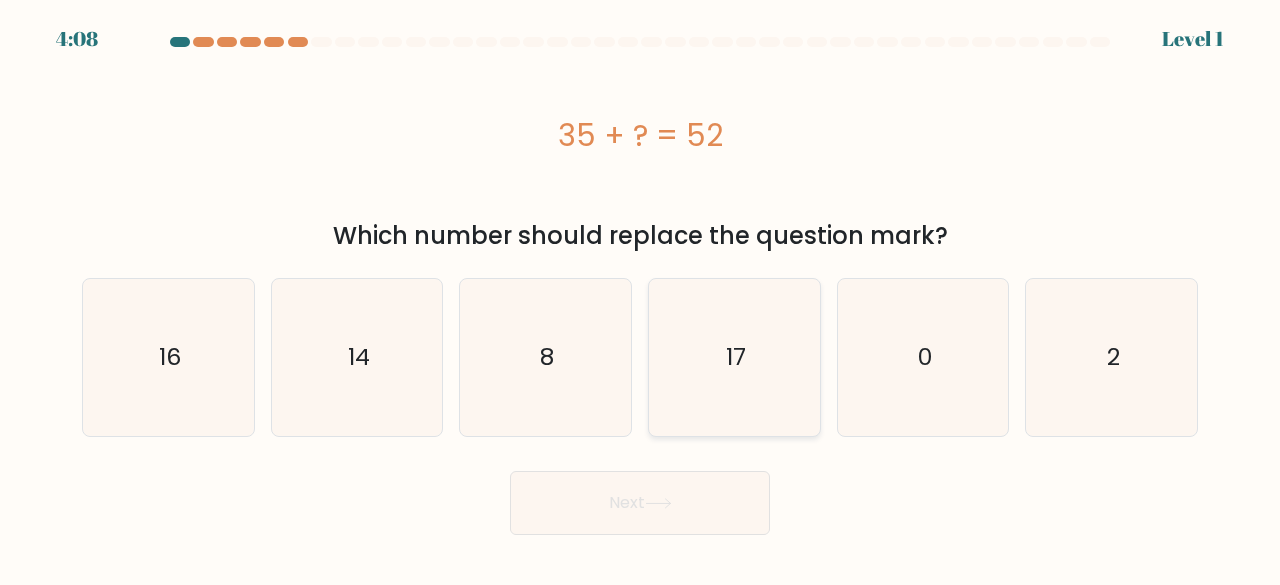 click on "17" 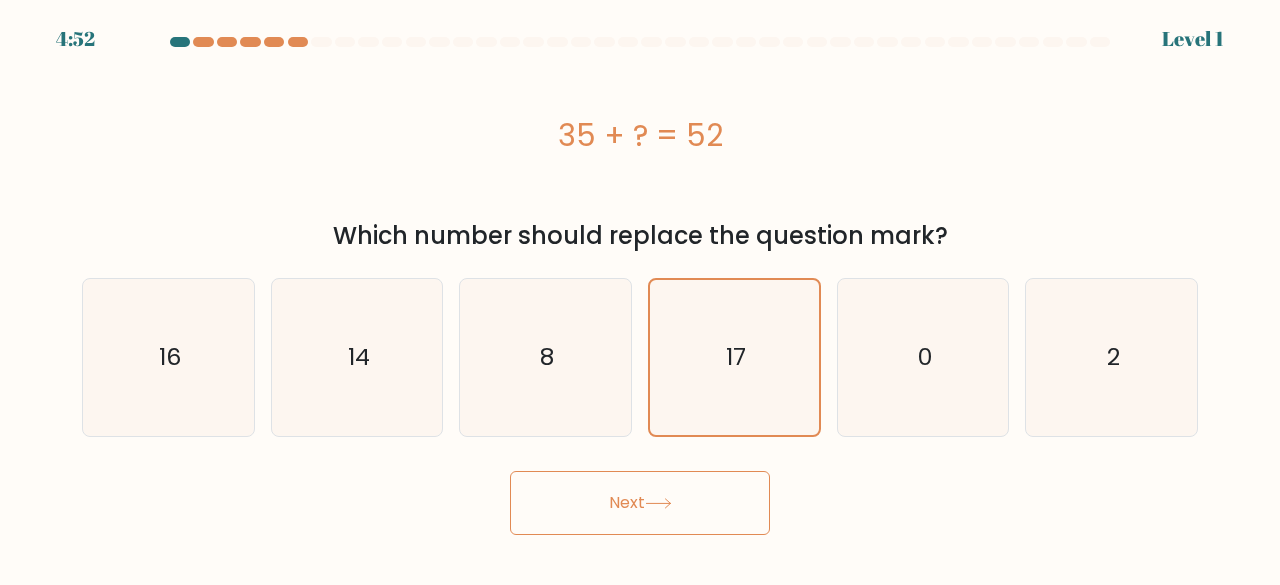 click on "Next" at bounding box center [640, 503] 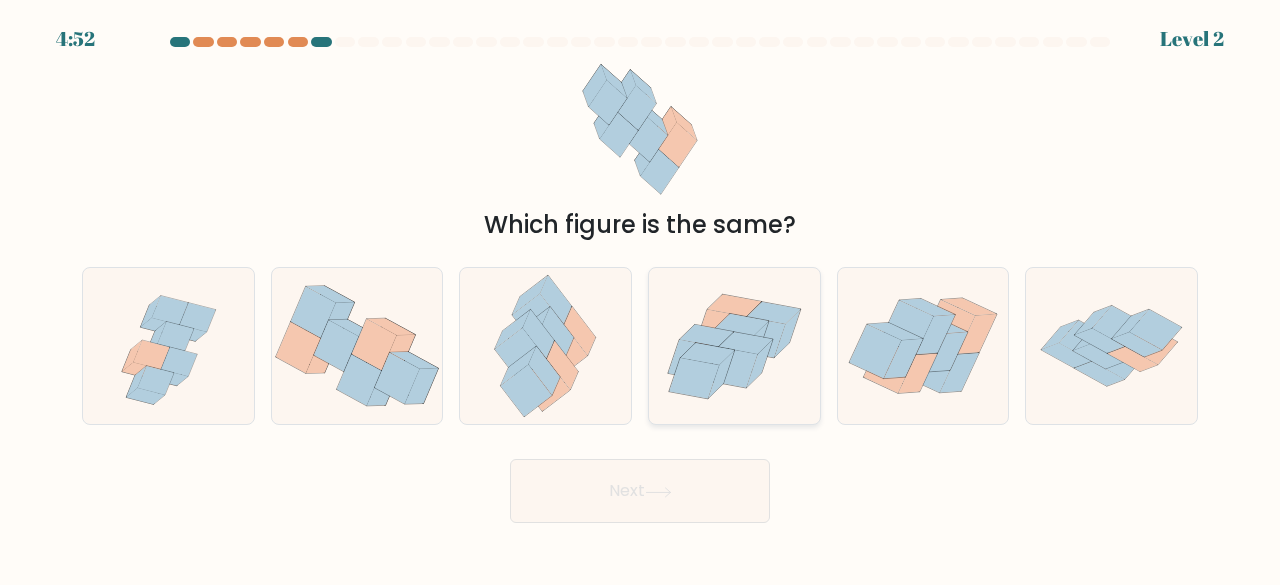 click 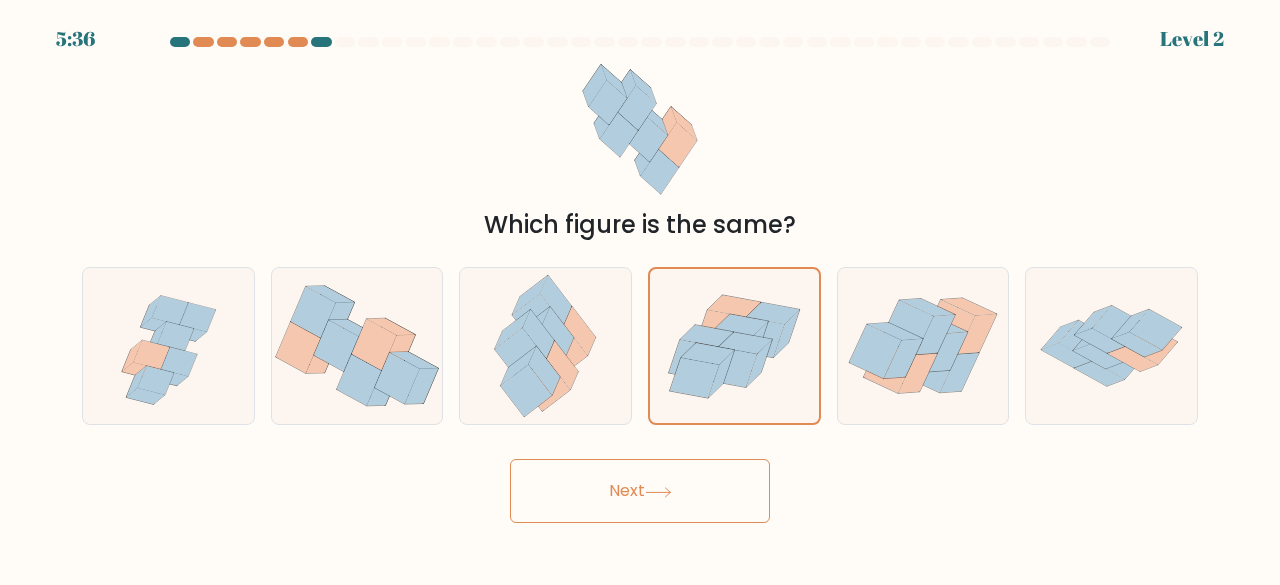 click on "Next" at bounding box center (640, 491) 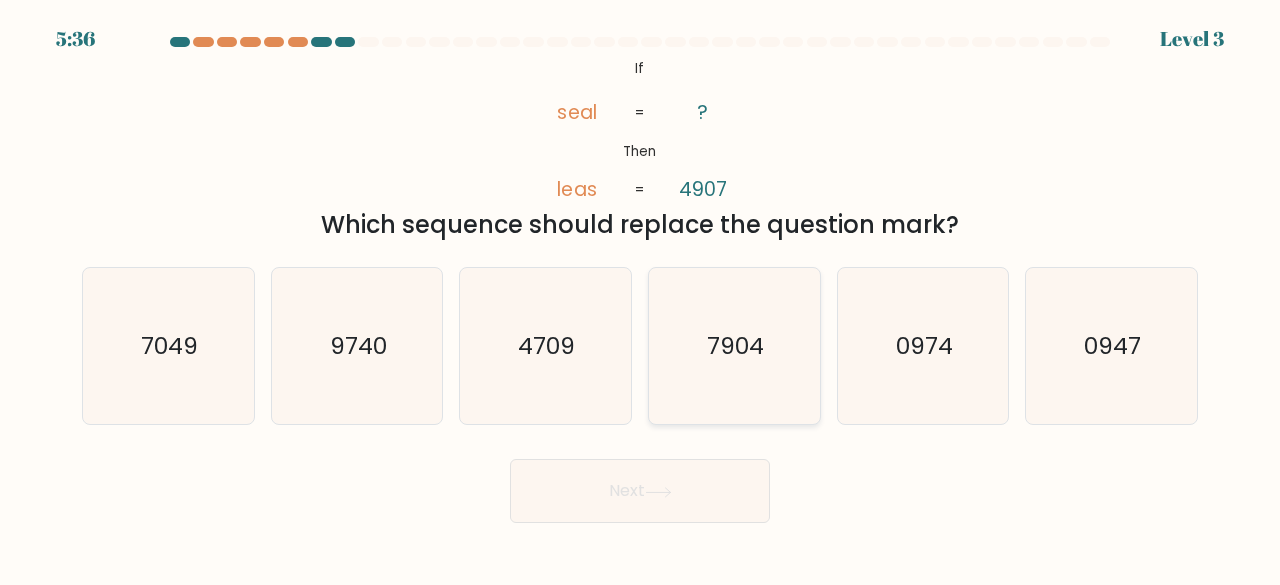 click on "7904" 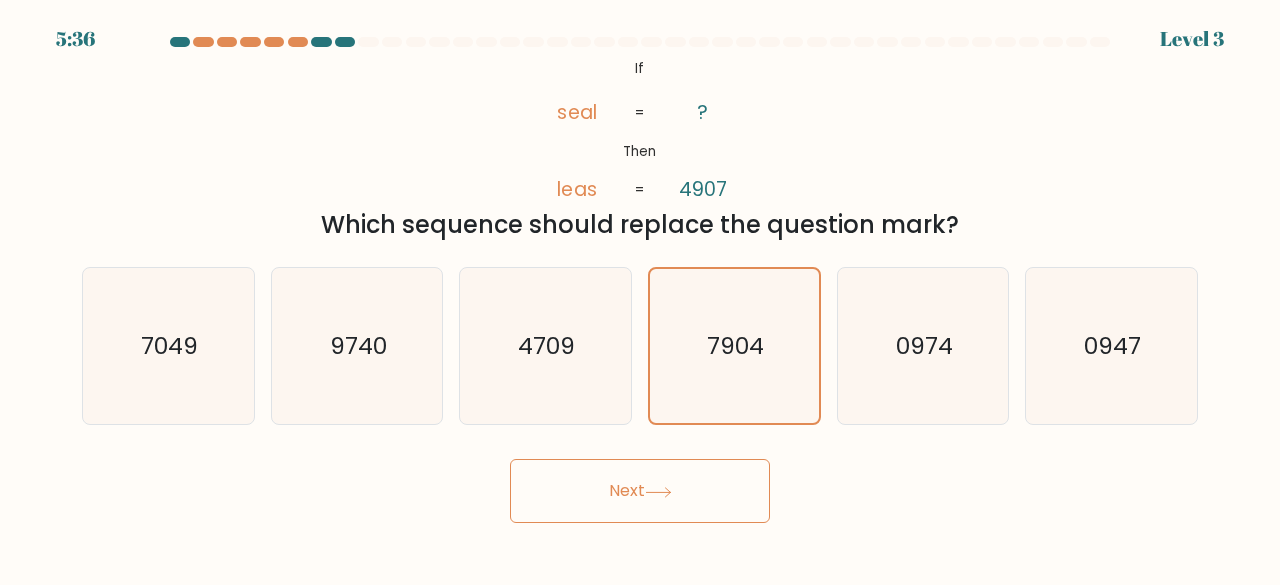 click on "Next" at bounding box center (640, 491) 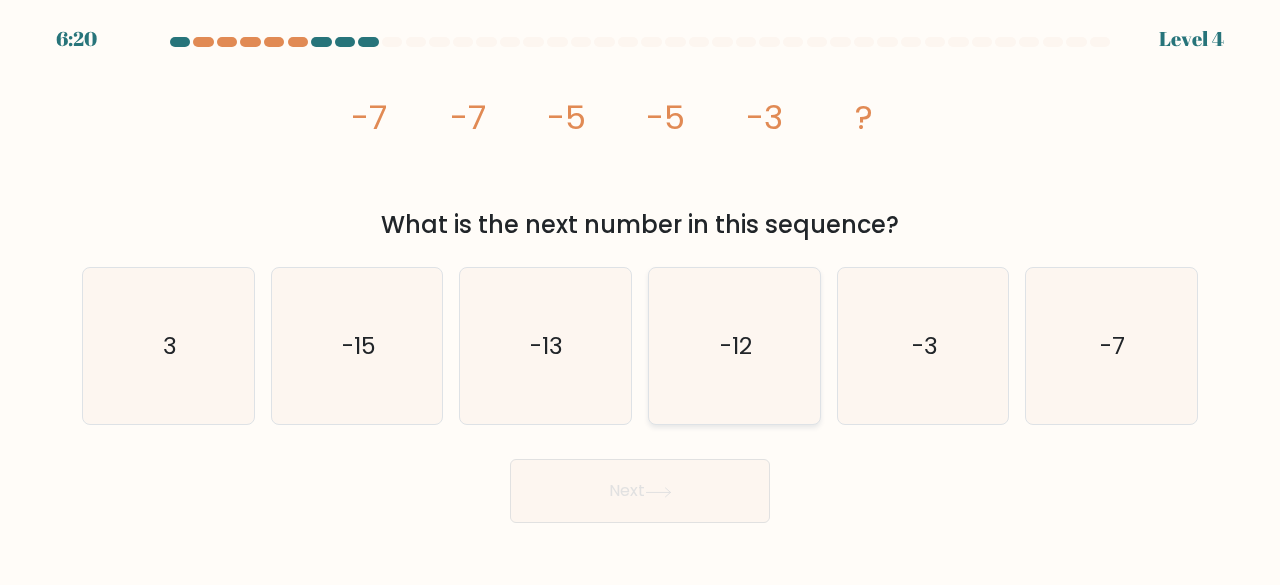 click on "-12" 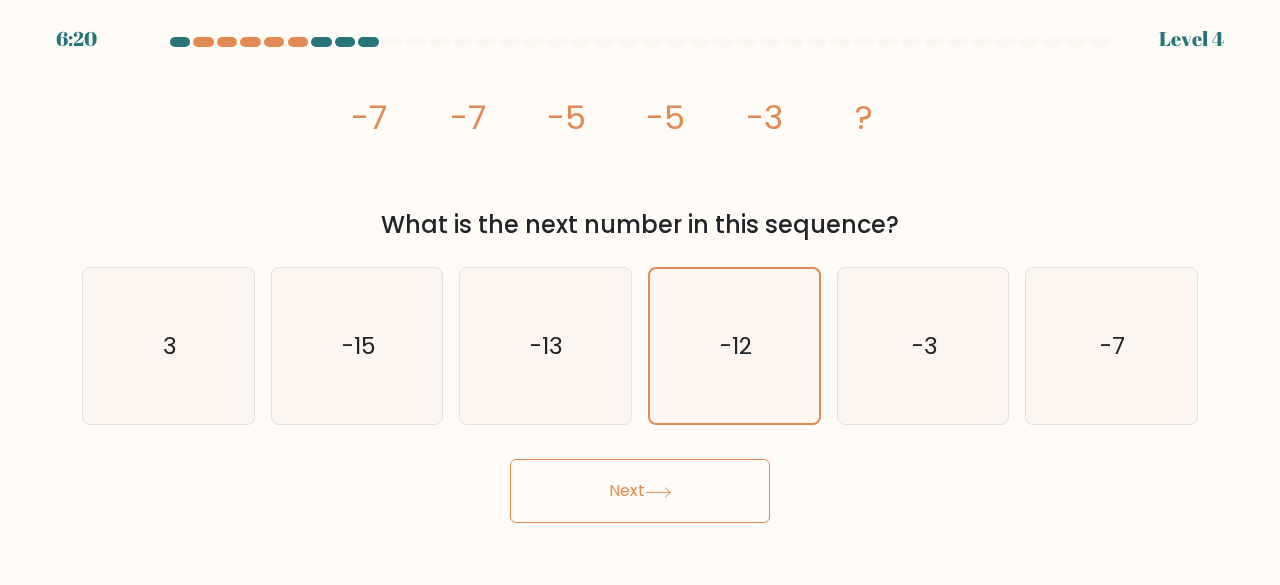 click on "Next" at bounding box center [640, 491] 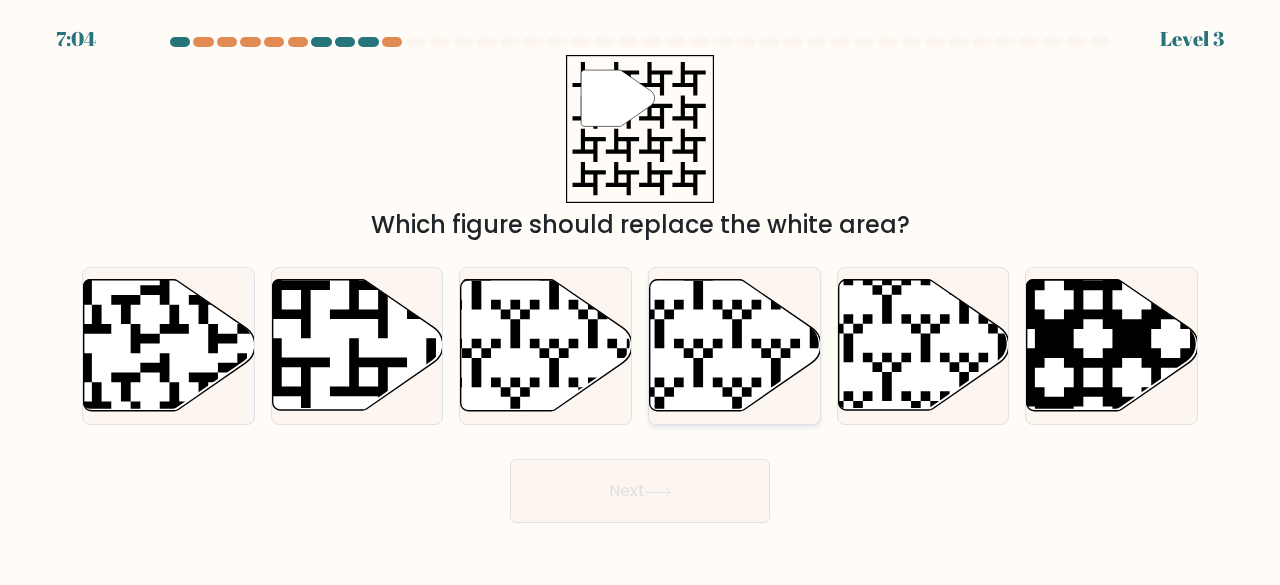 click 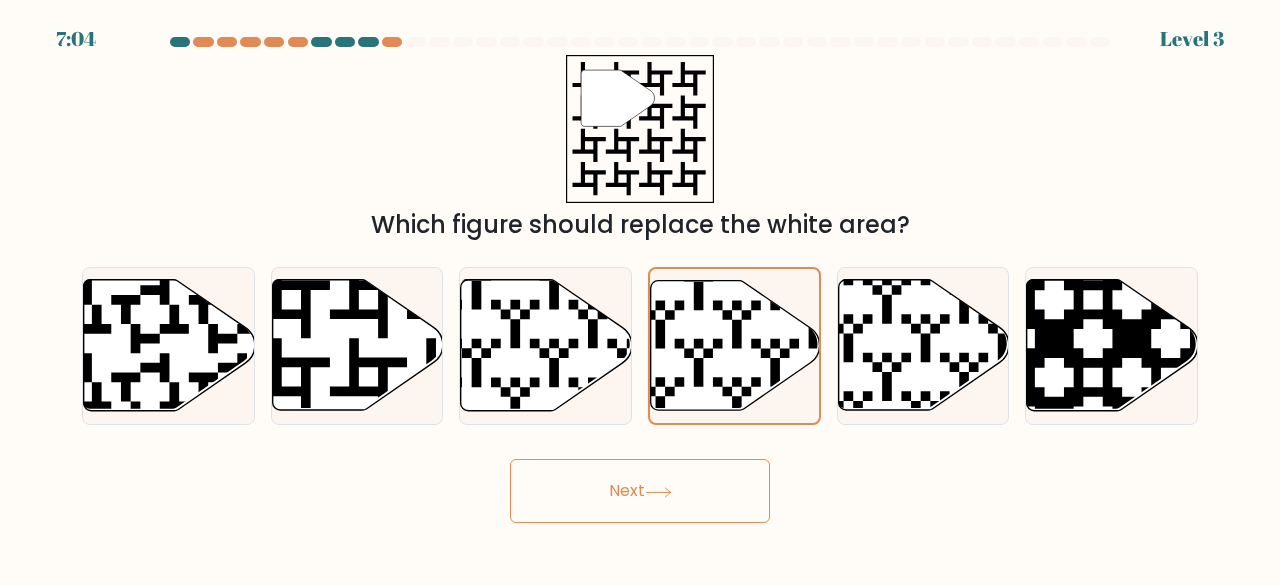 click on "Next" at bounding box center [640, 491] 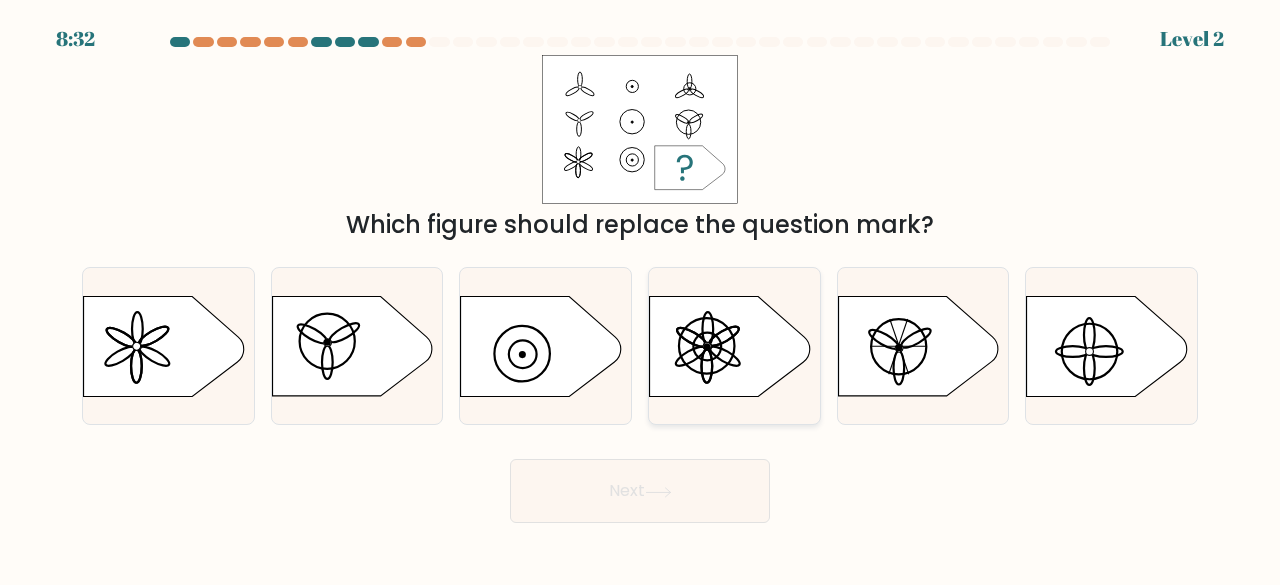 click 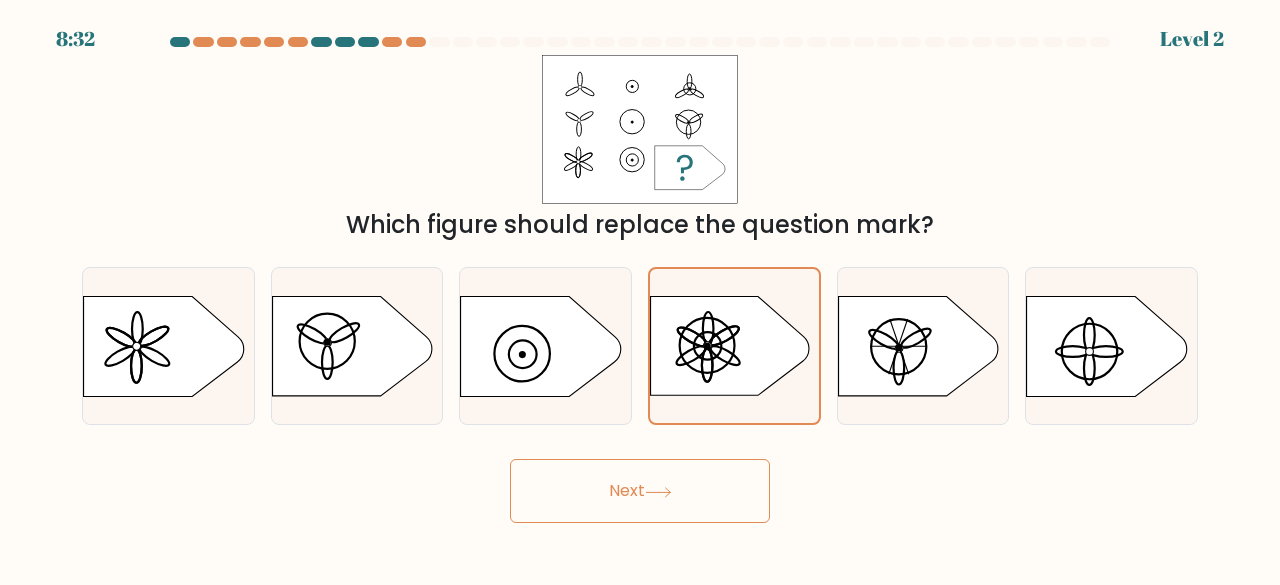 click on "Next" at bounding box center (640, 491) 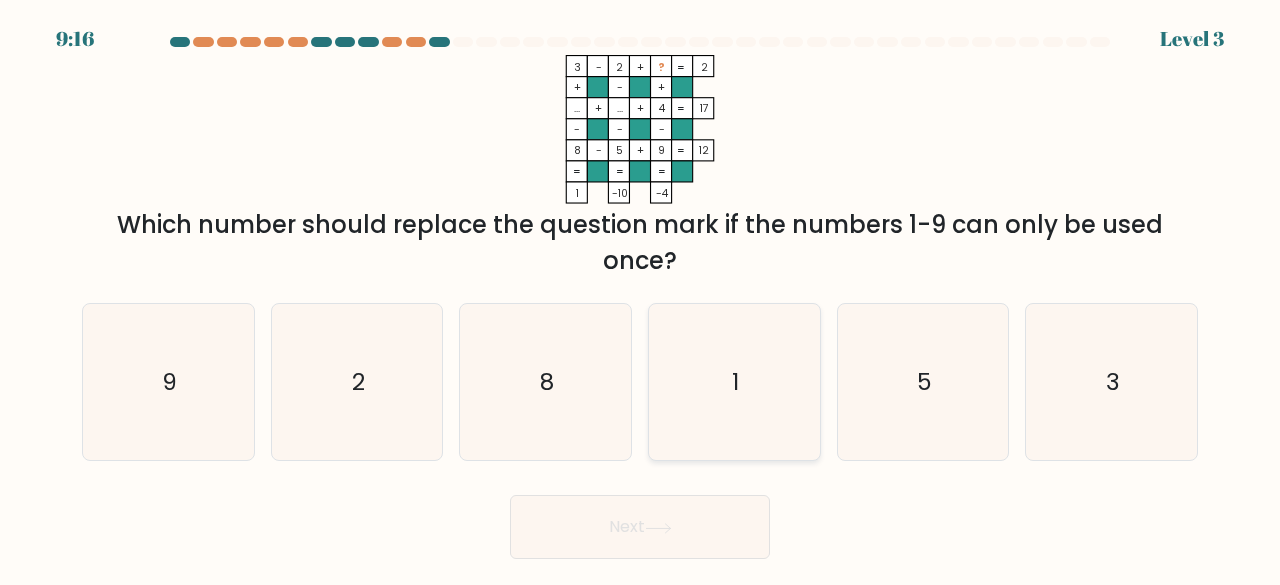 click on "1" 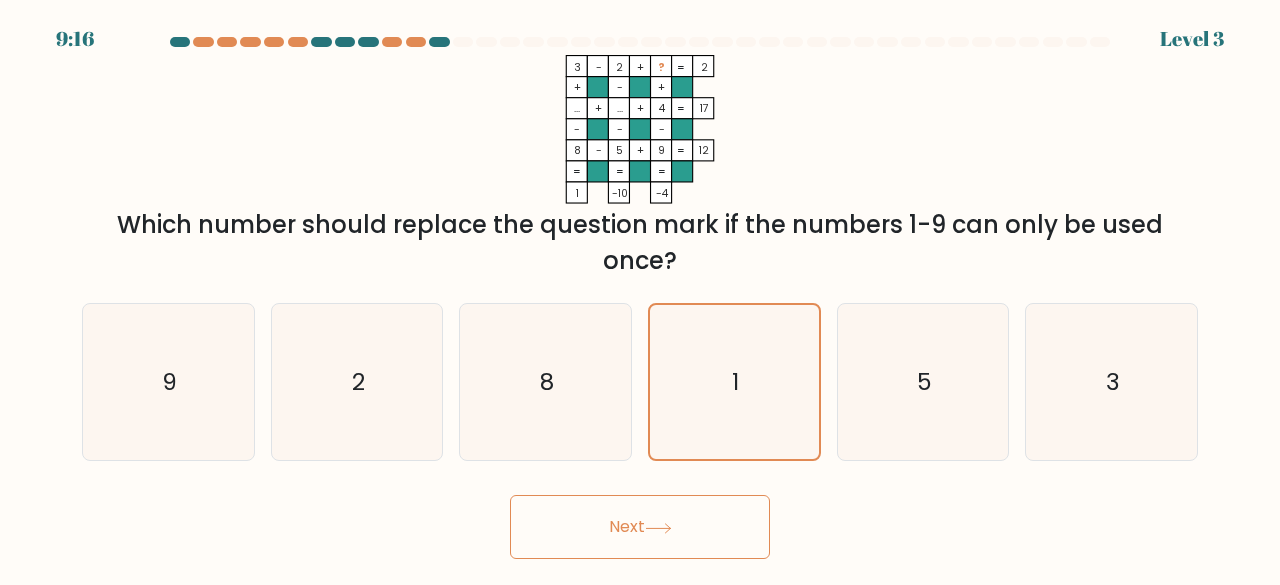 click on "Next" at bounding box center [640, 527] 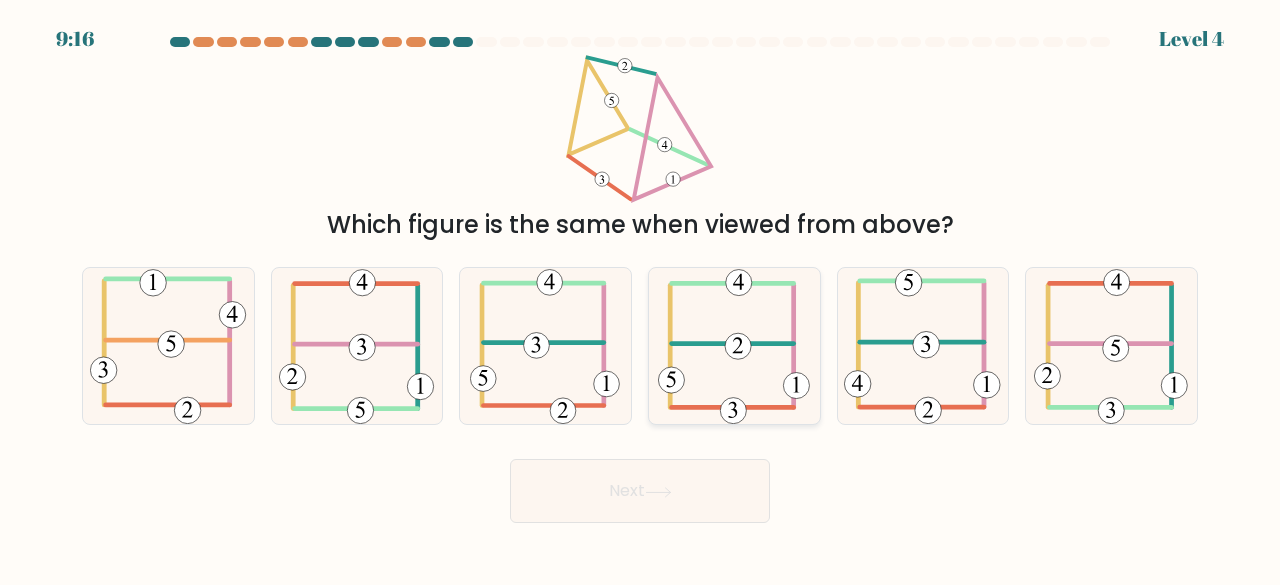 click 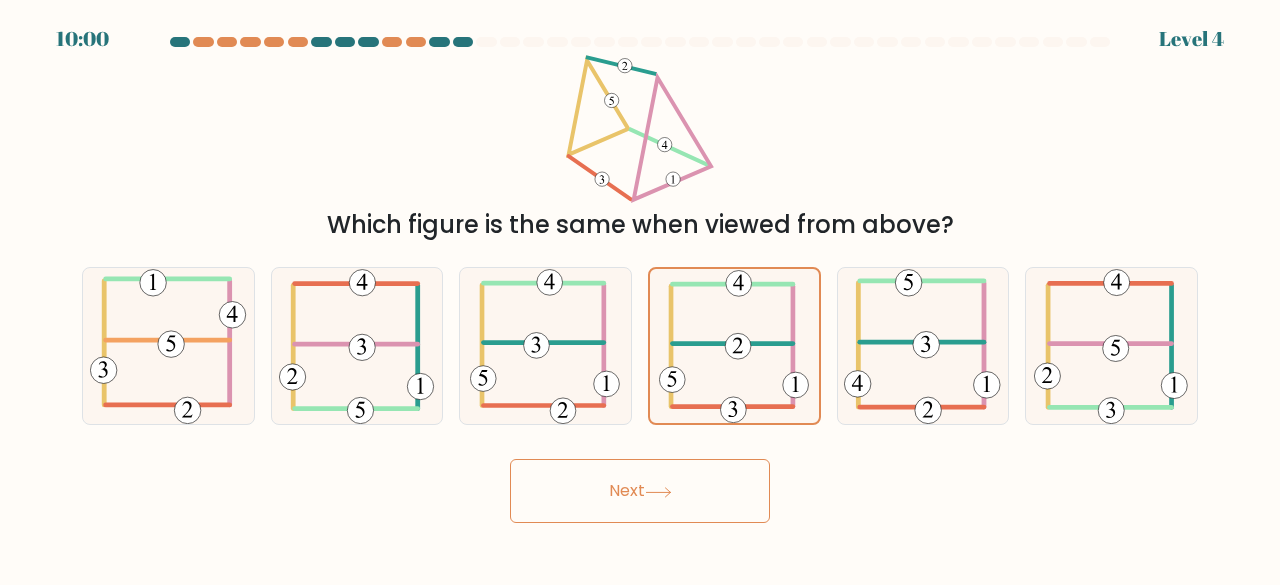 click on "Next" at bounding box center (640, 491) 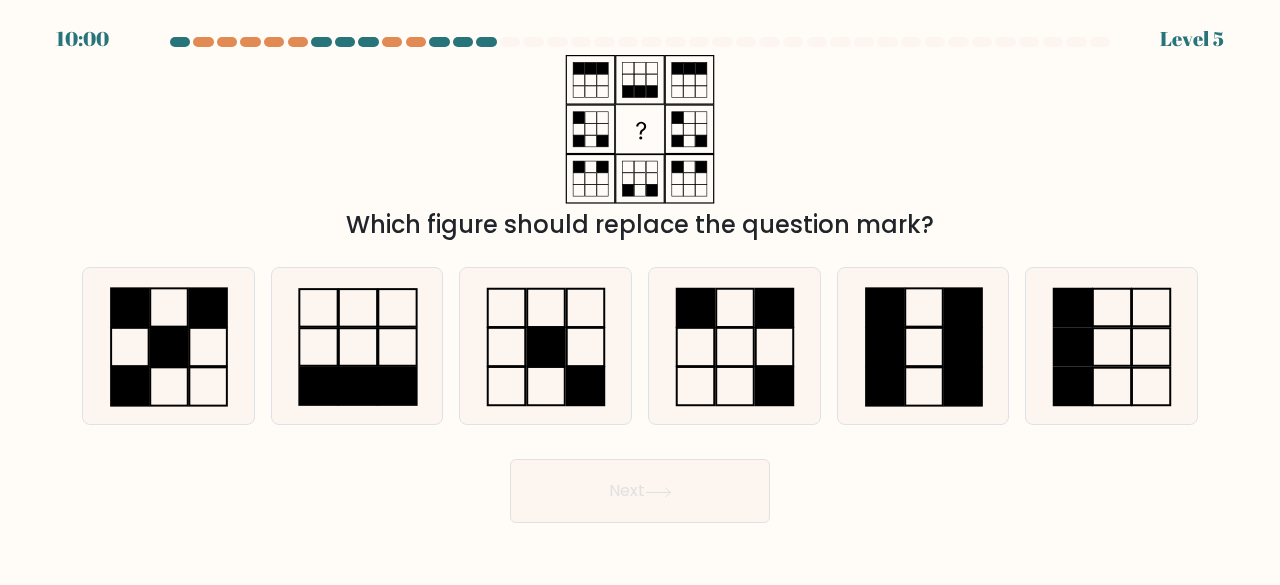 click 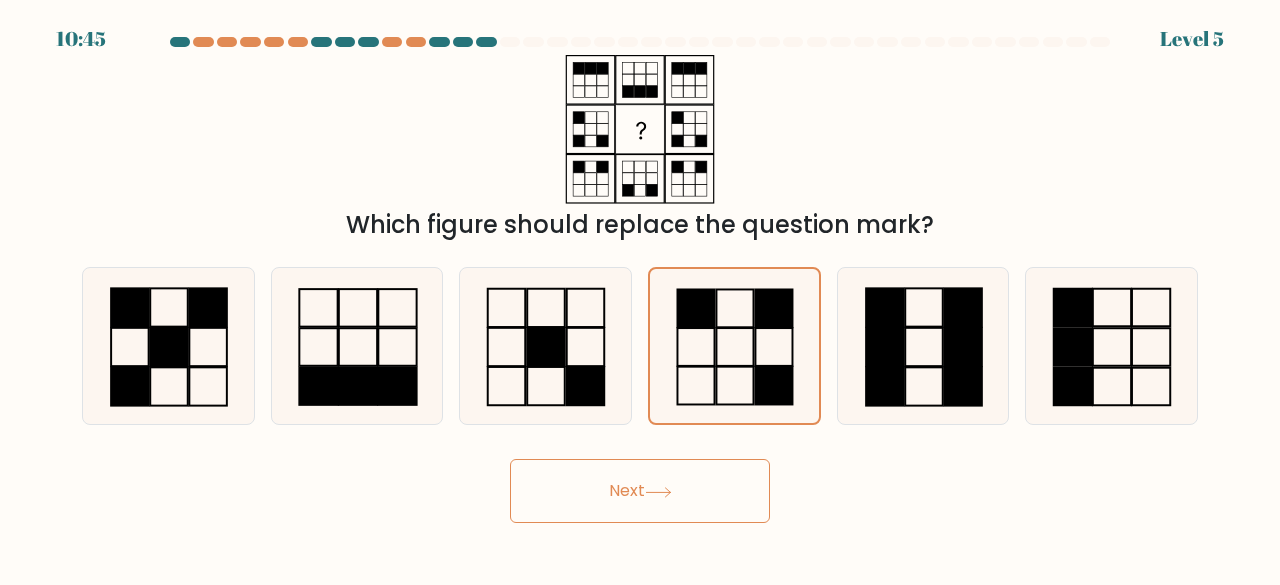 click on "Next" at bounding box center (640, 491) 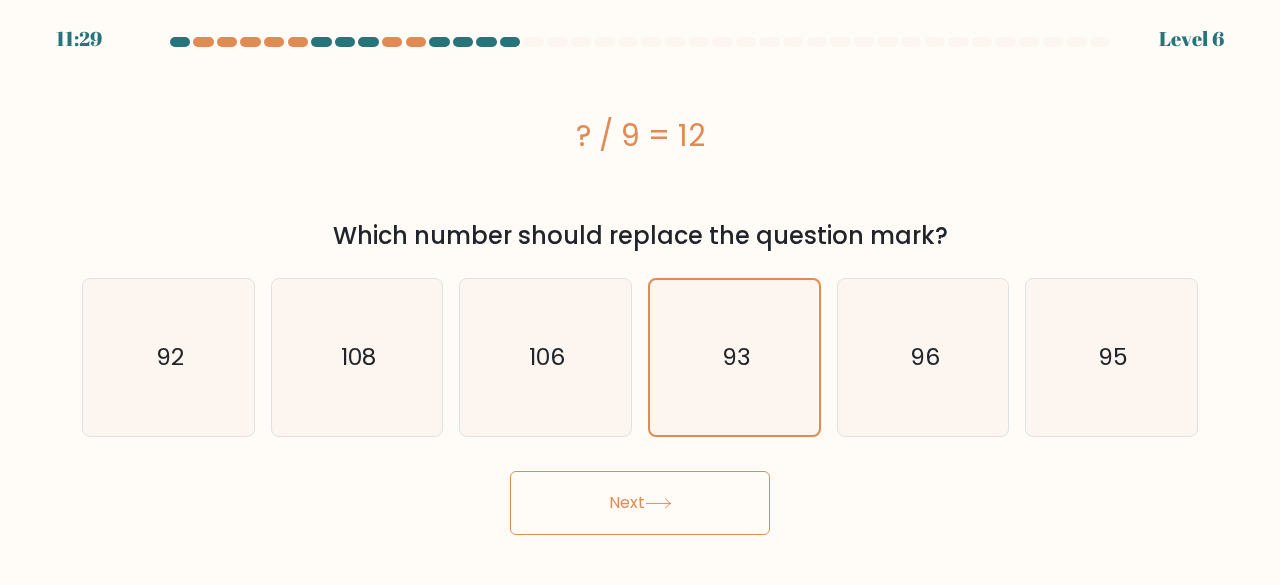 click on "Next" at bounding box center [640, 503] 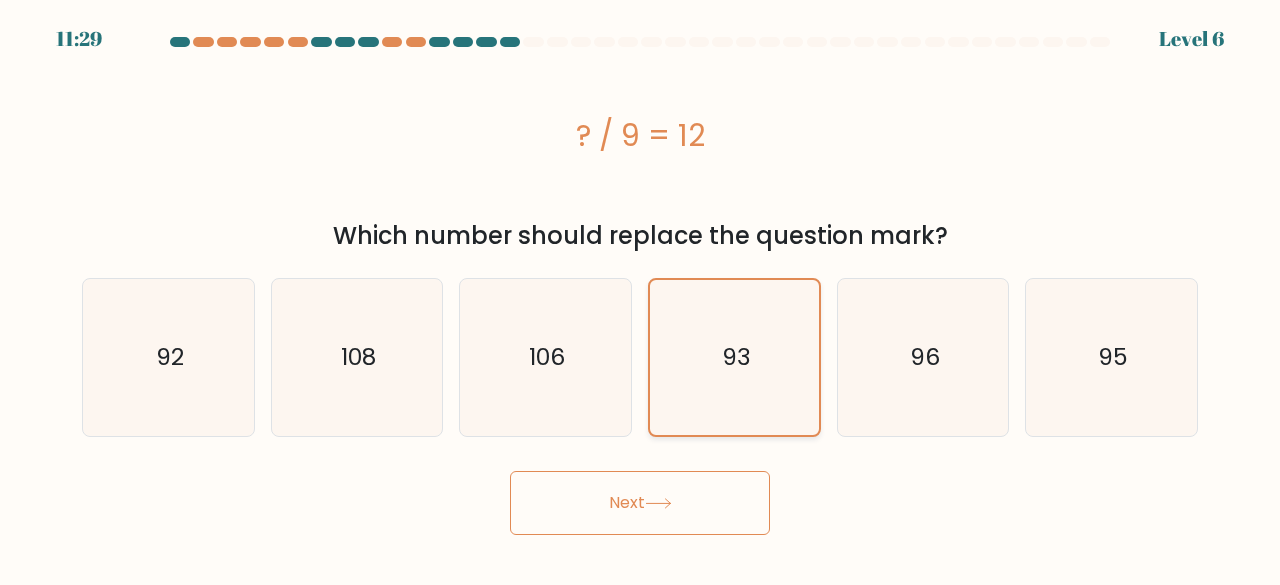 click on "93" 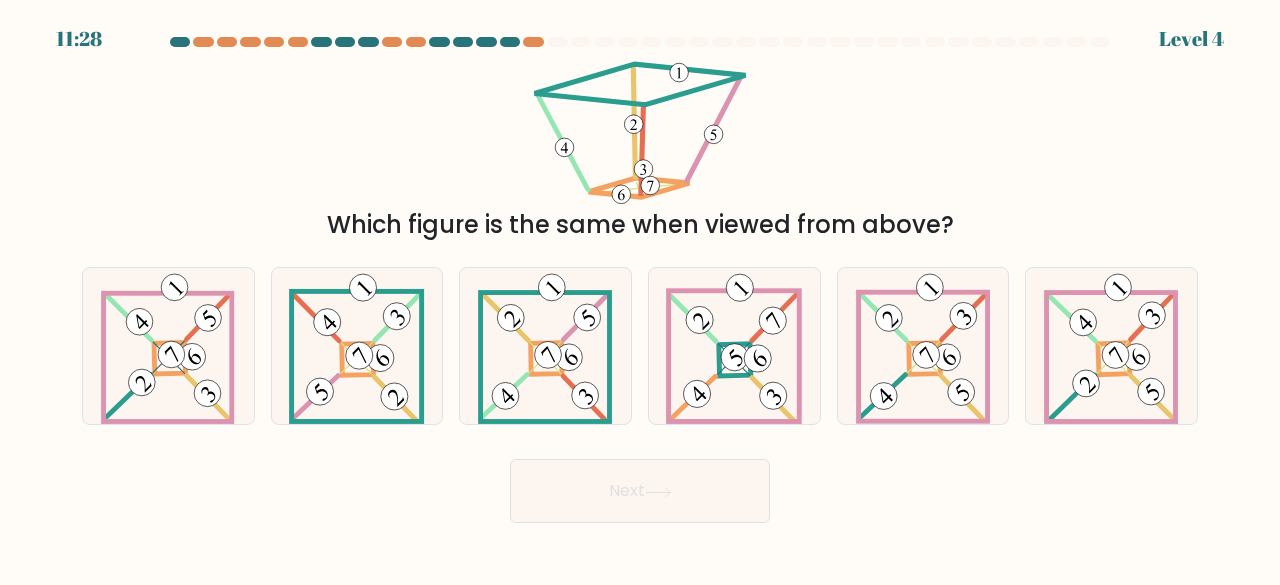 click on "11:28
Level 4" at bounding box center (640, 292) 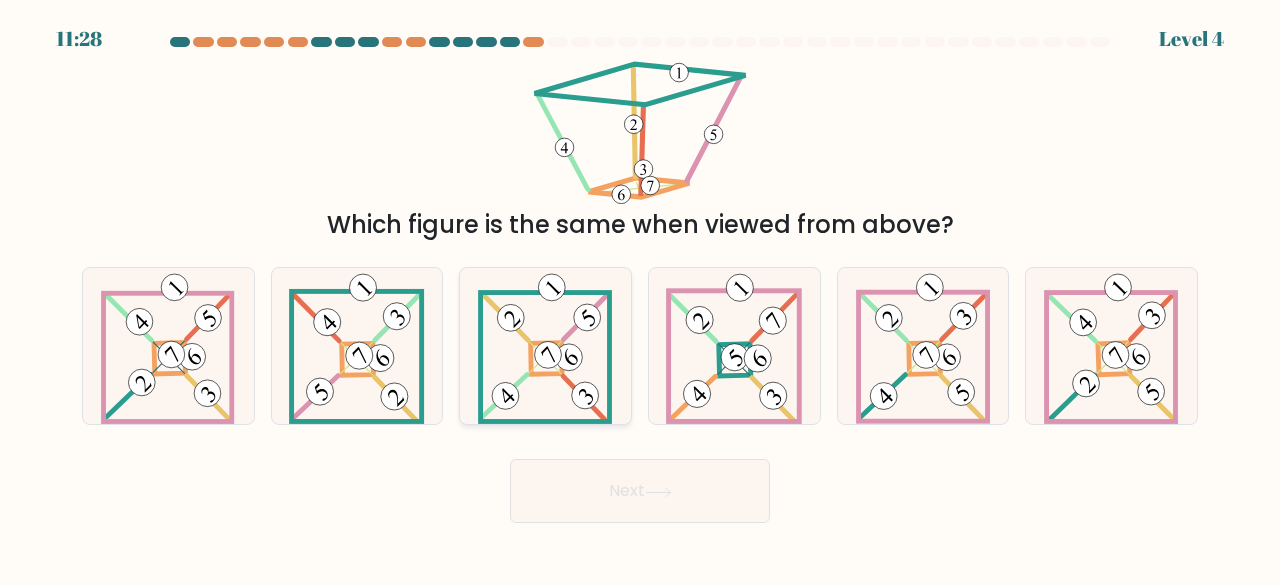 click 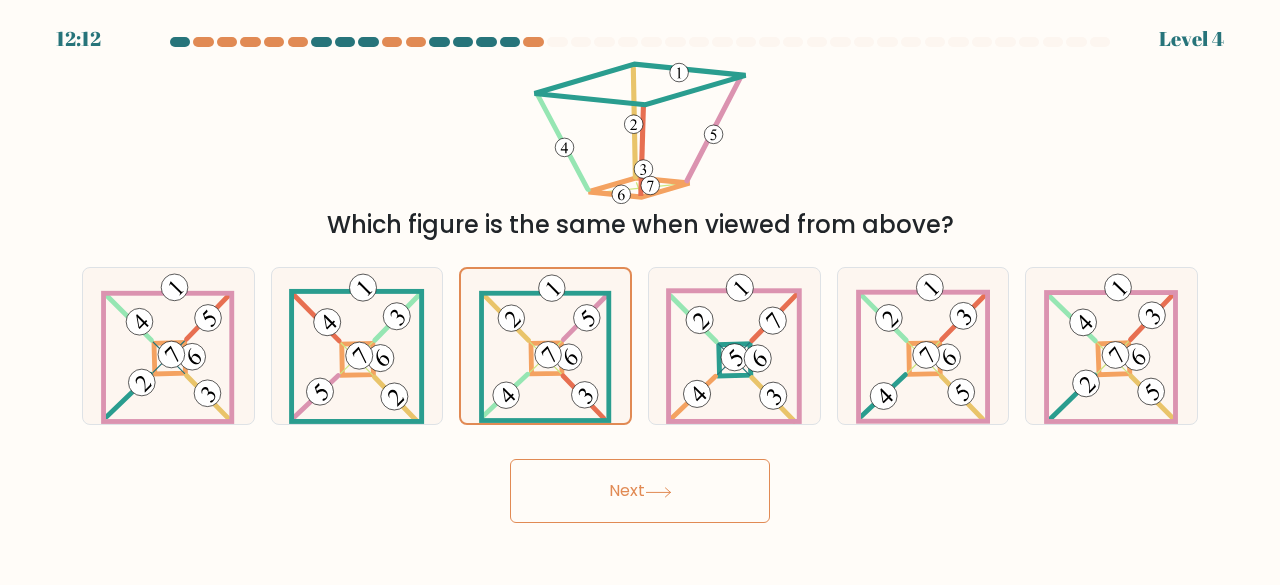 click on "Next" at bounding box center [640, 491] 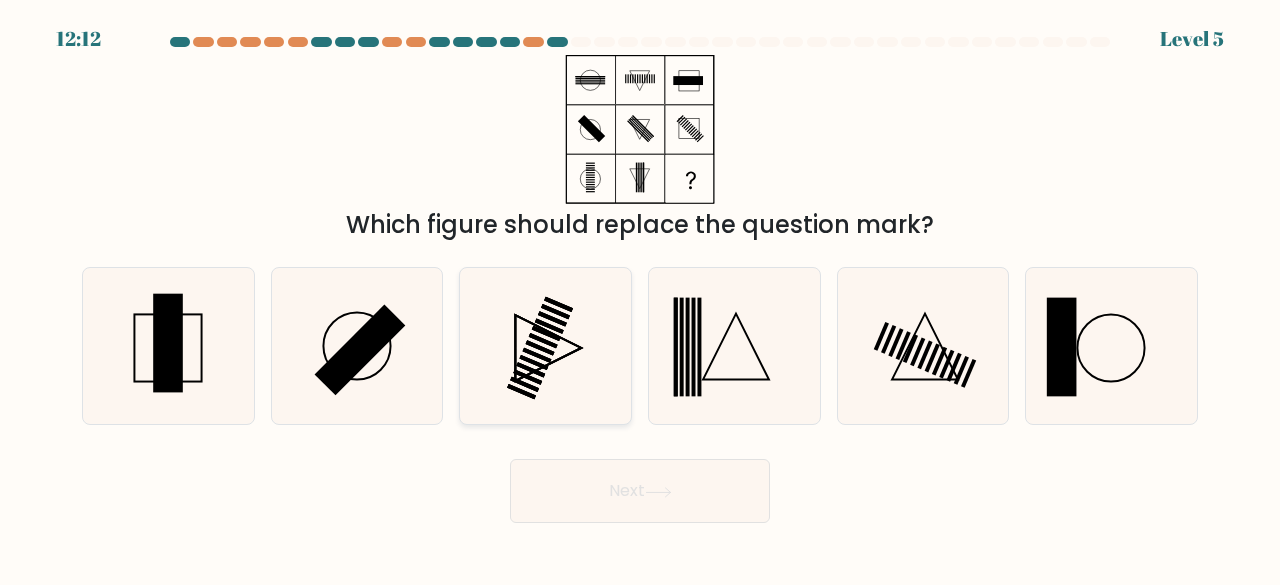 click 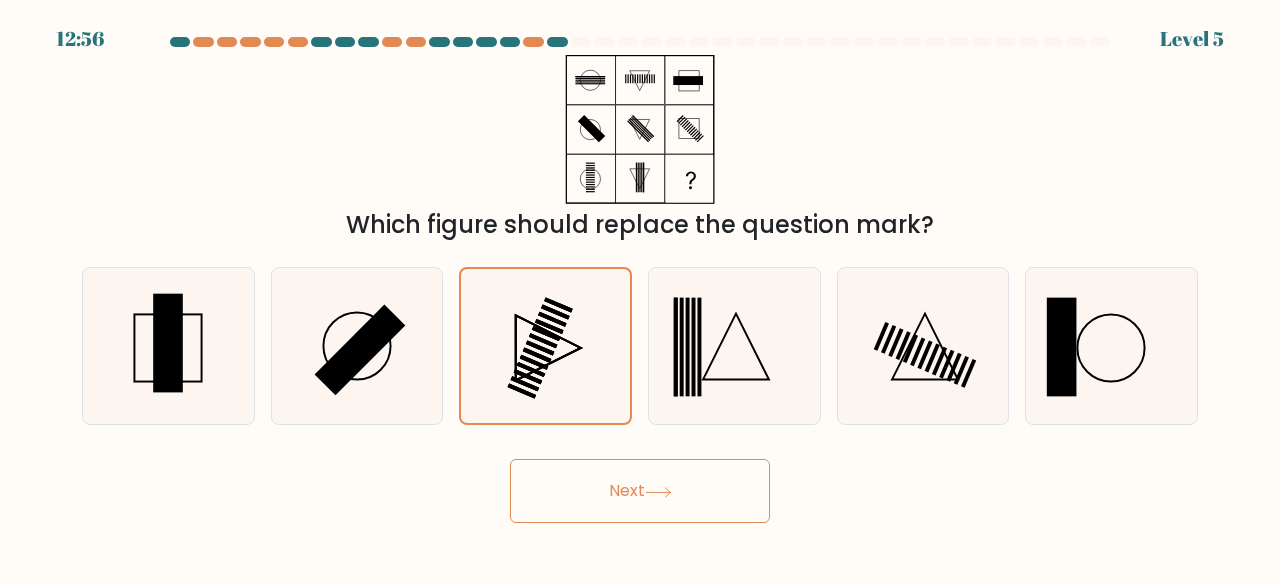 click on "Next" at bounding box center (640, 491) 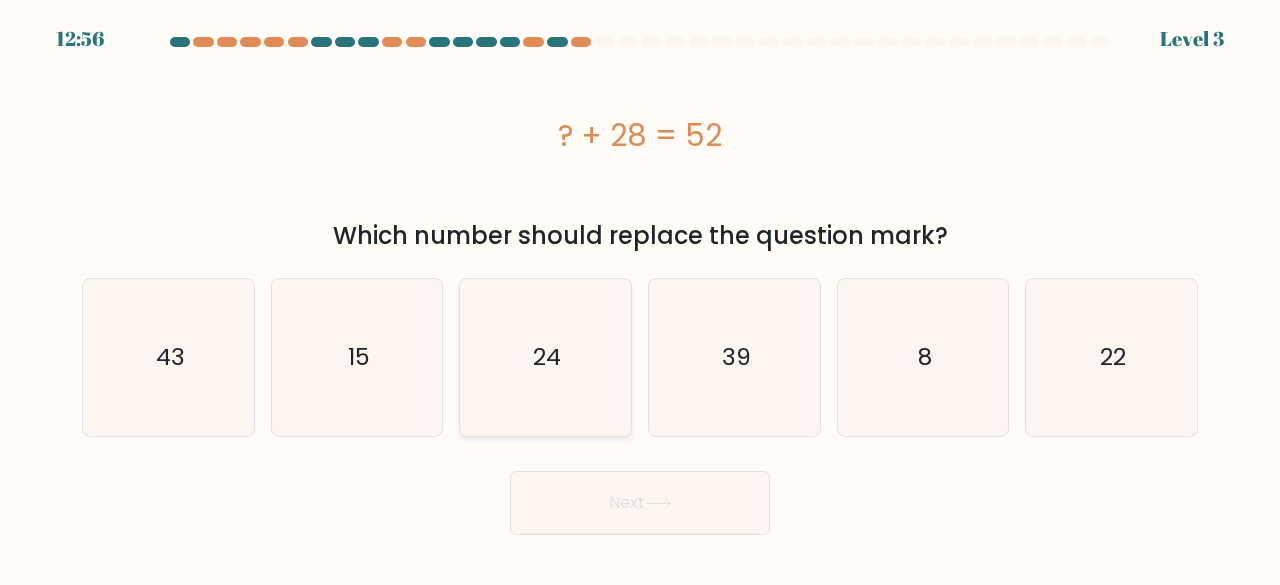 click on "24" 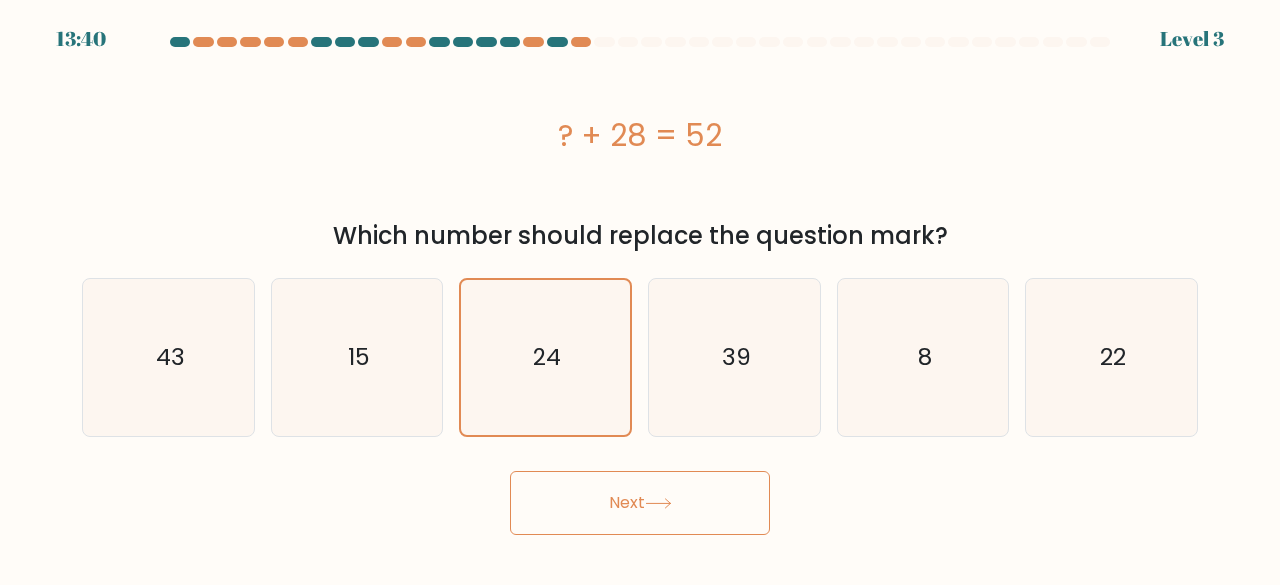 click on "Next" at bounding box center [640, 503] 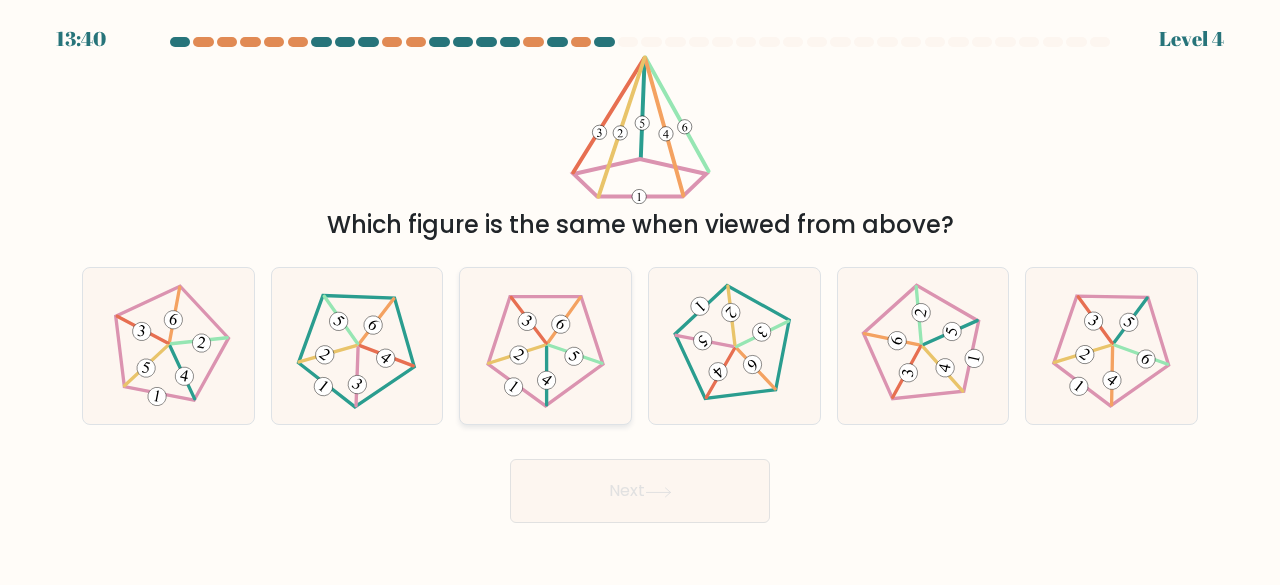 click at bounding box center [545, 346] 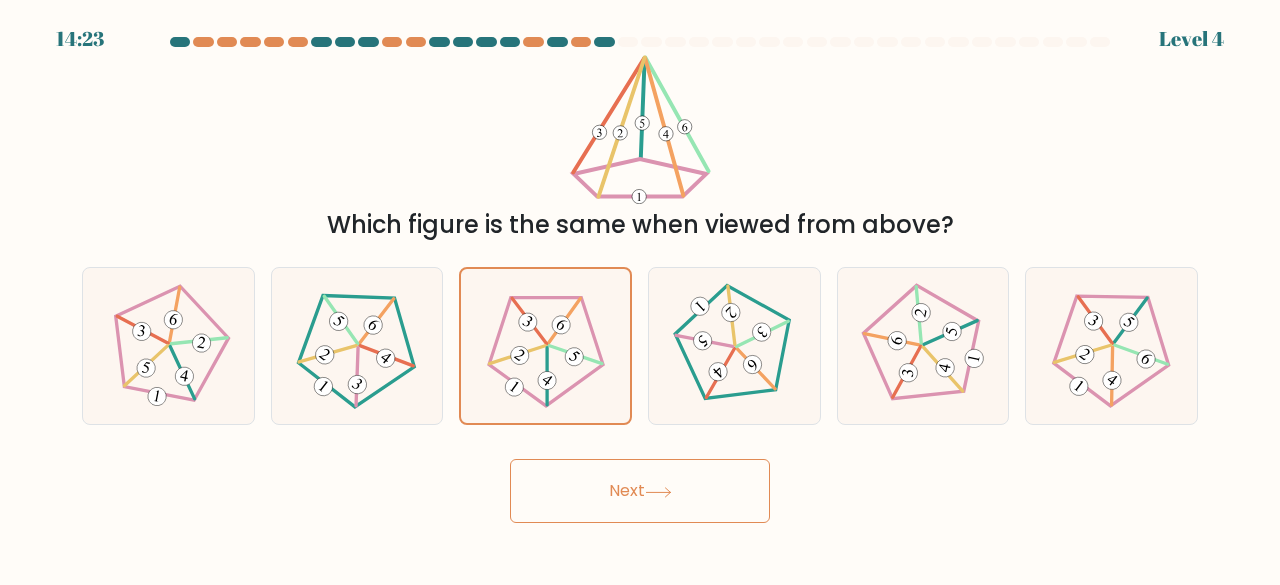 click on "Next" at bounding box center [640, 491] 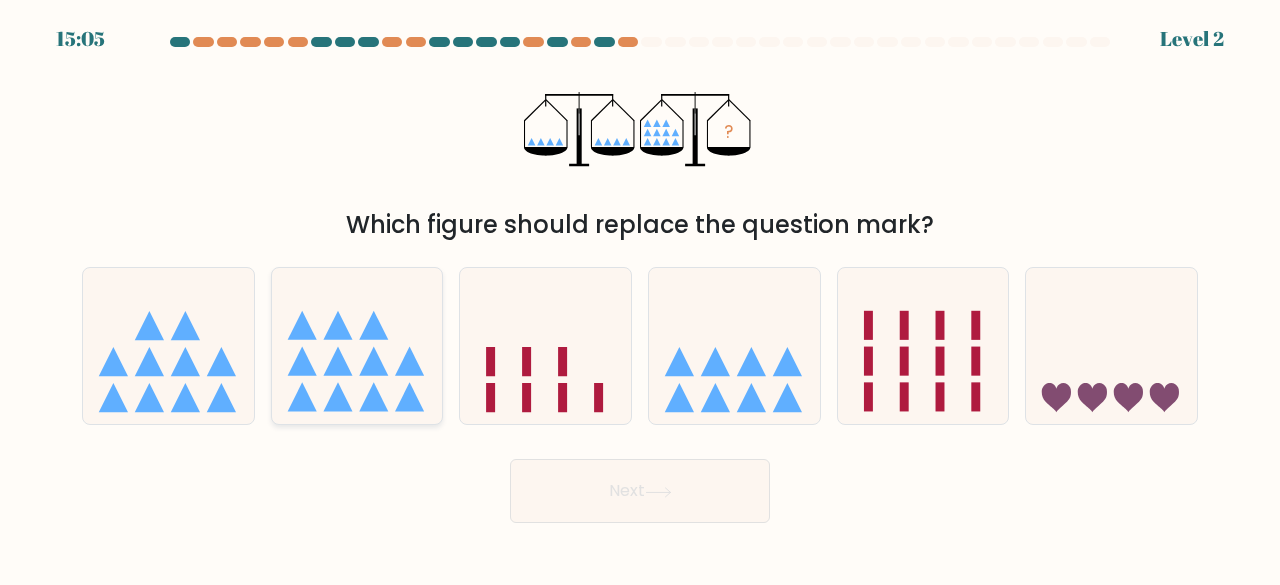 click 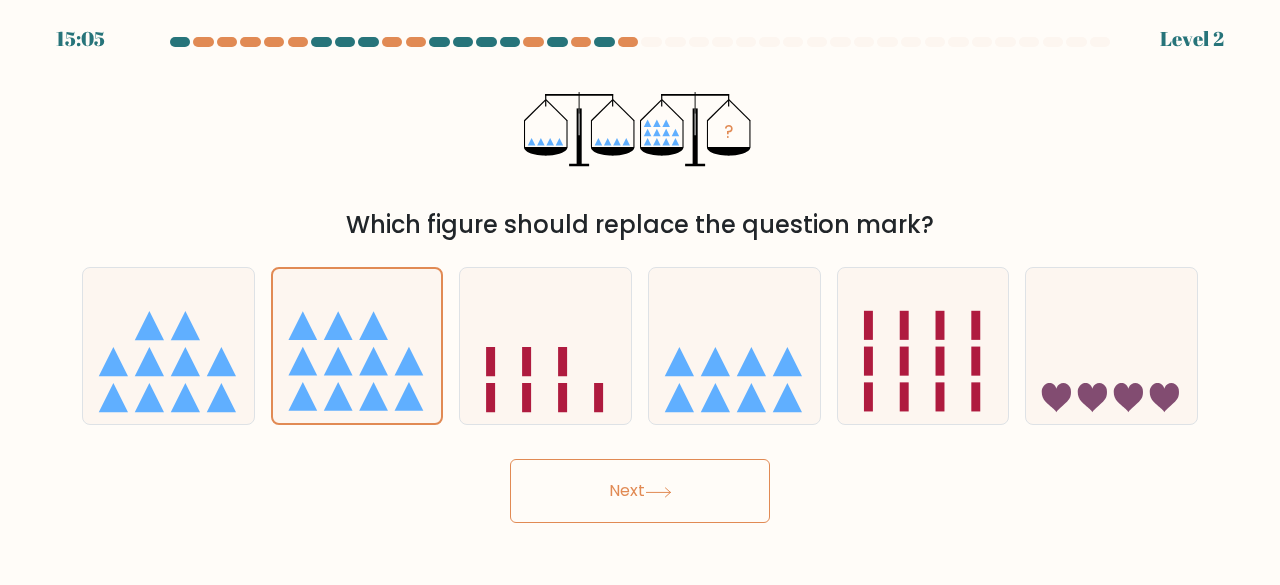 click on "Next" at bounding box center [640, 491] 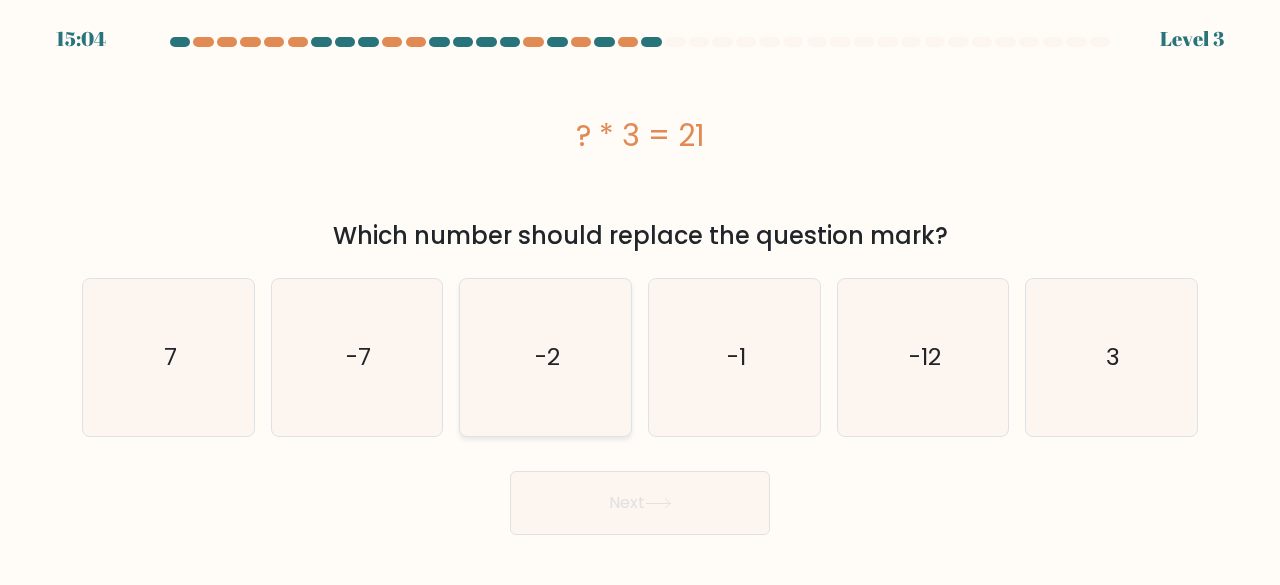 click on "-2" 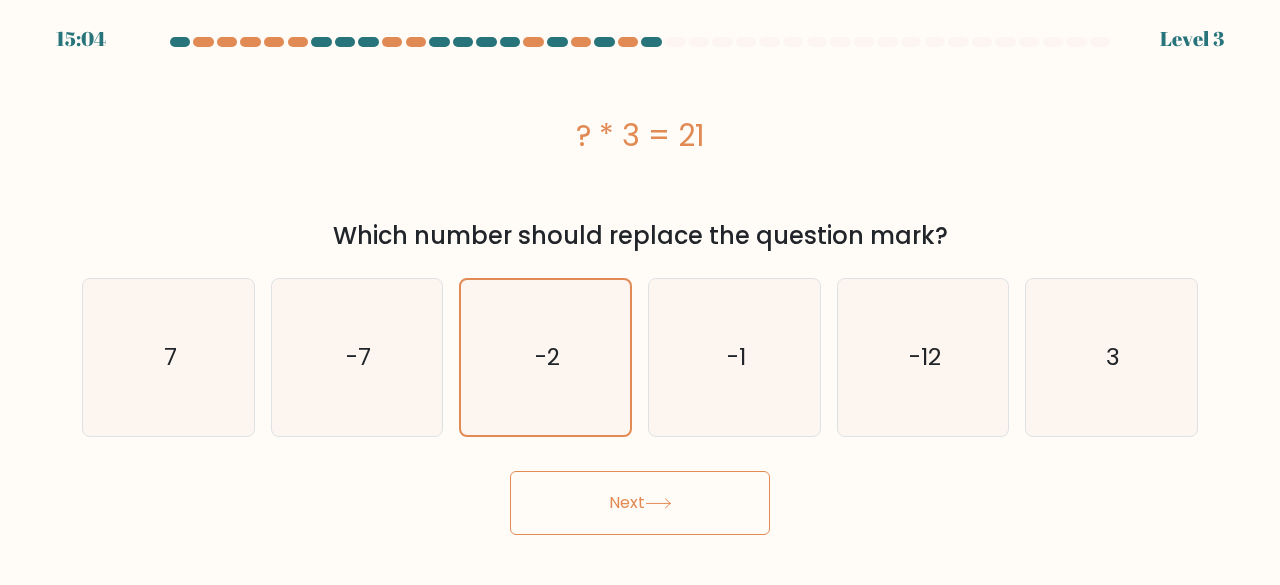 click on "Next" at bounding box center (640, 503) 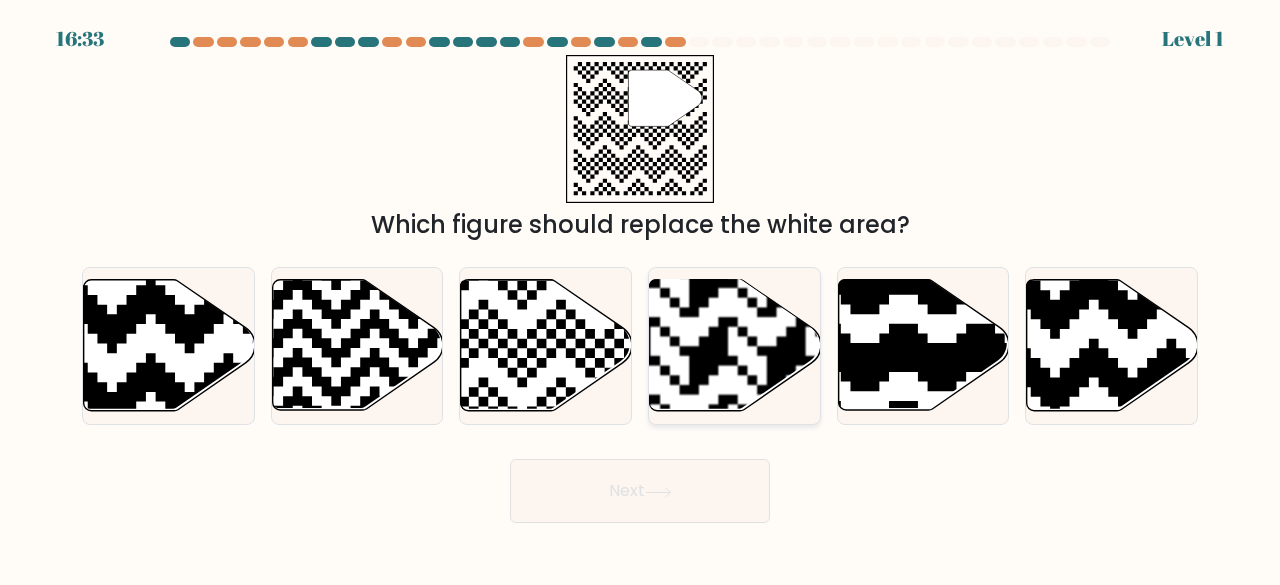click 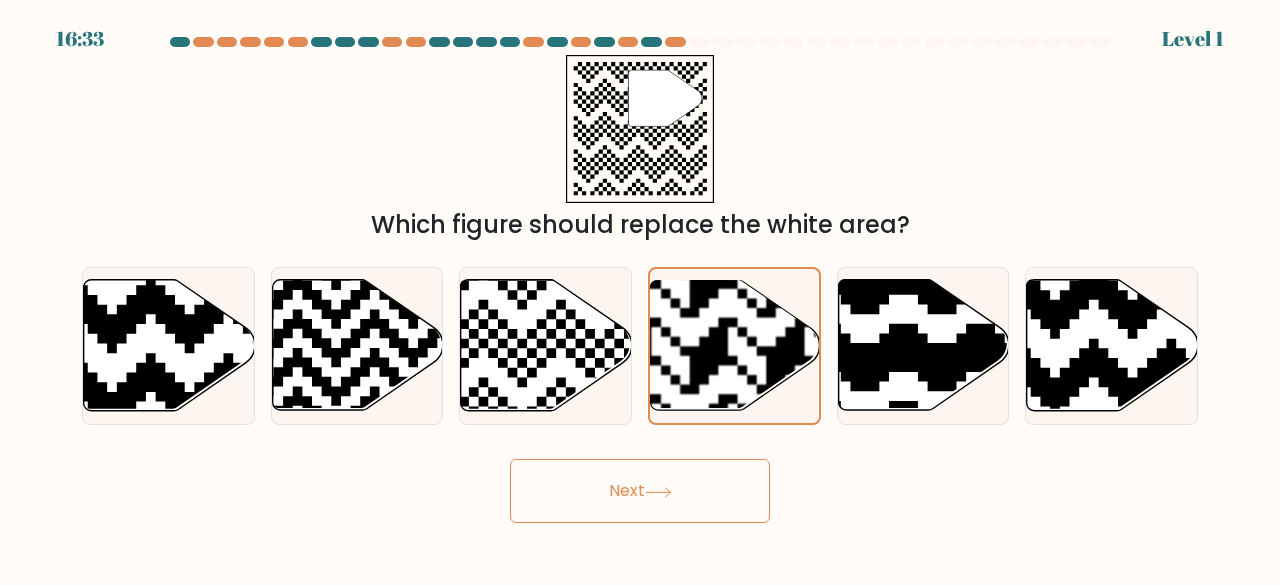 click on "Next" at bounding box center (640, 491) 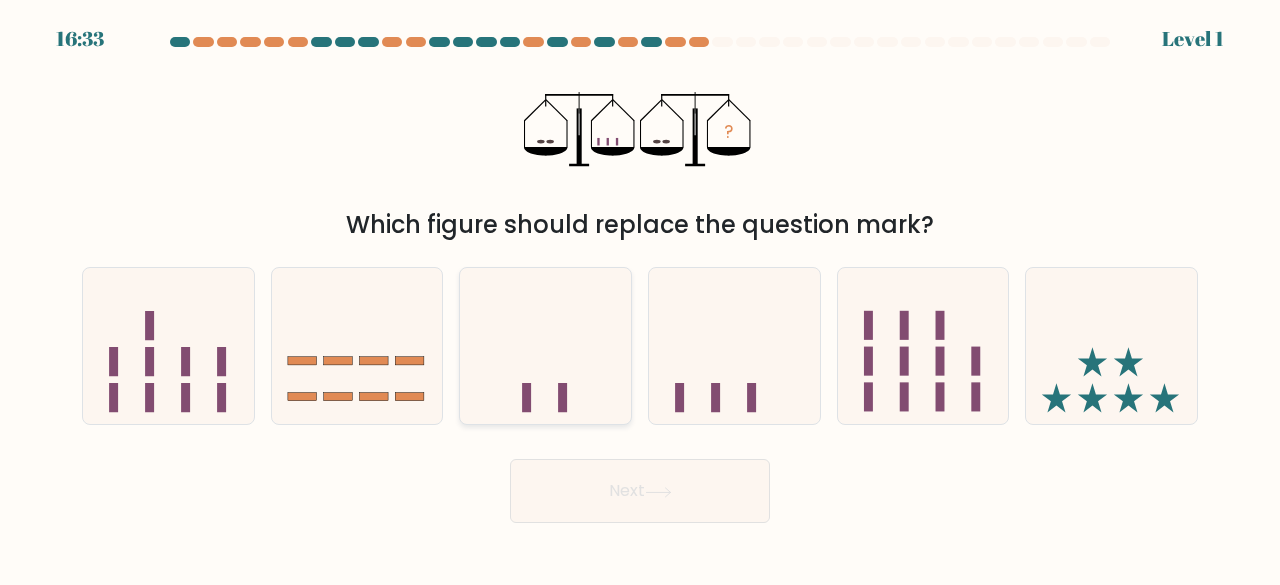 click at bounding box center [545, 346] 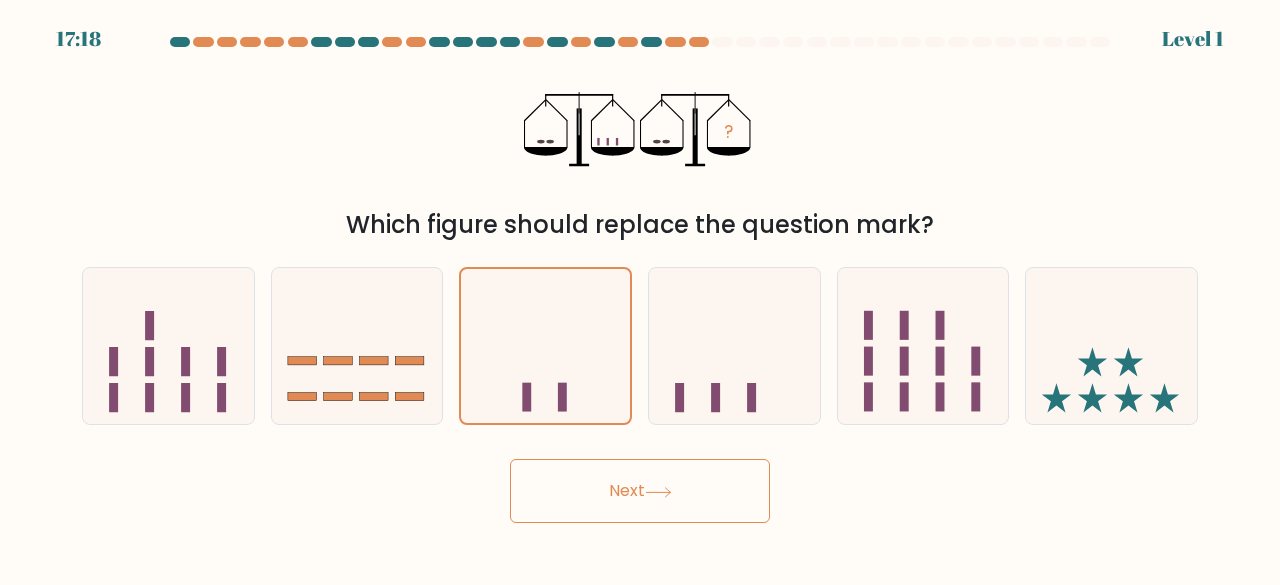 click on "Next" at bounding box center [640, 491] 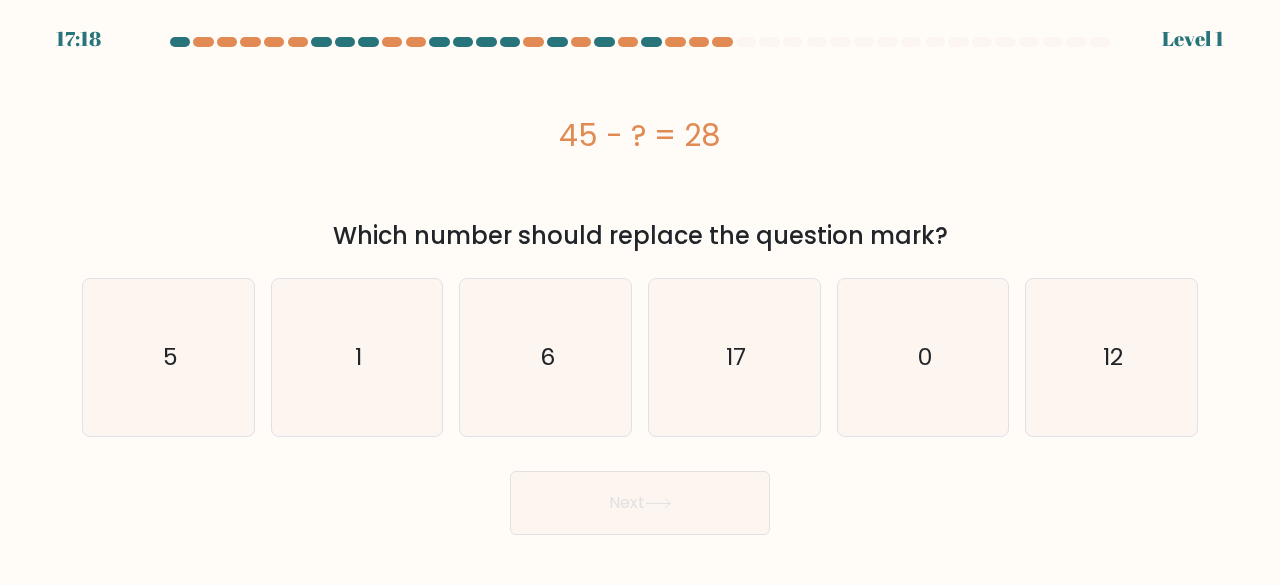 click on "17" 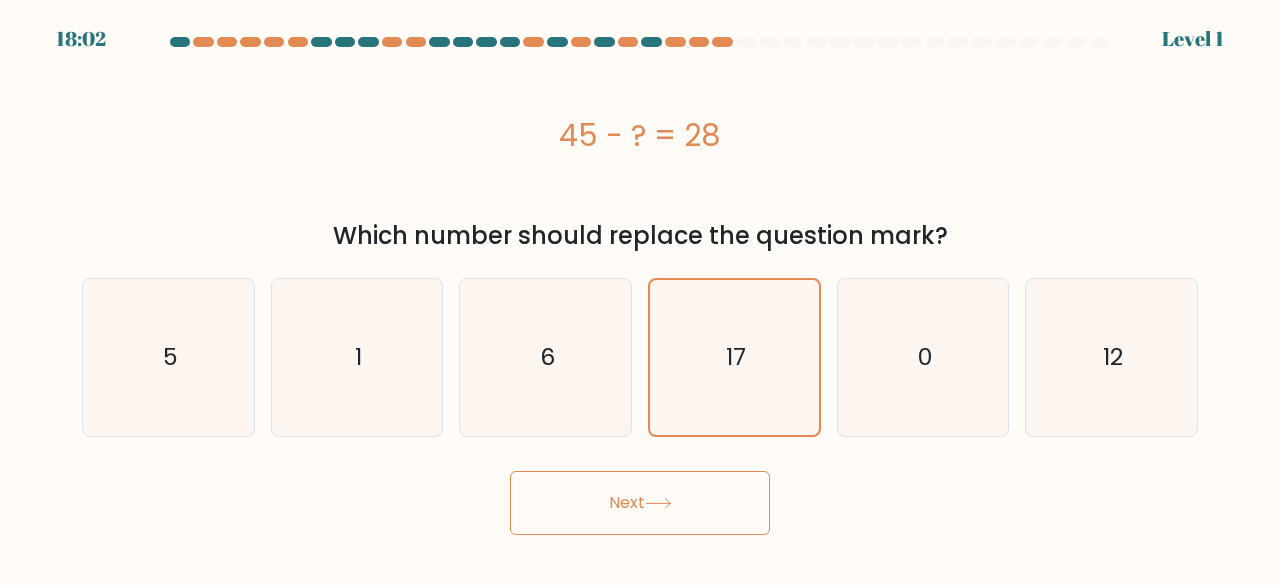 click 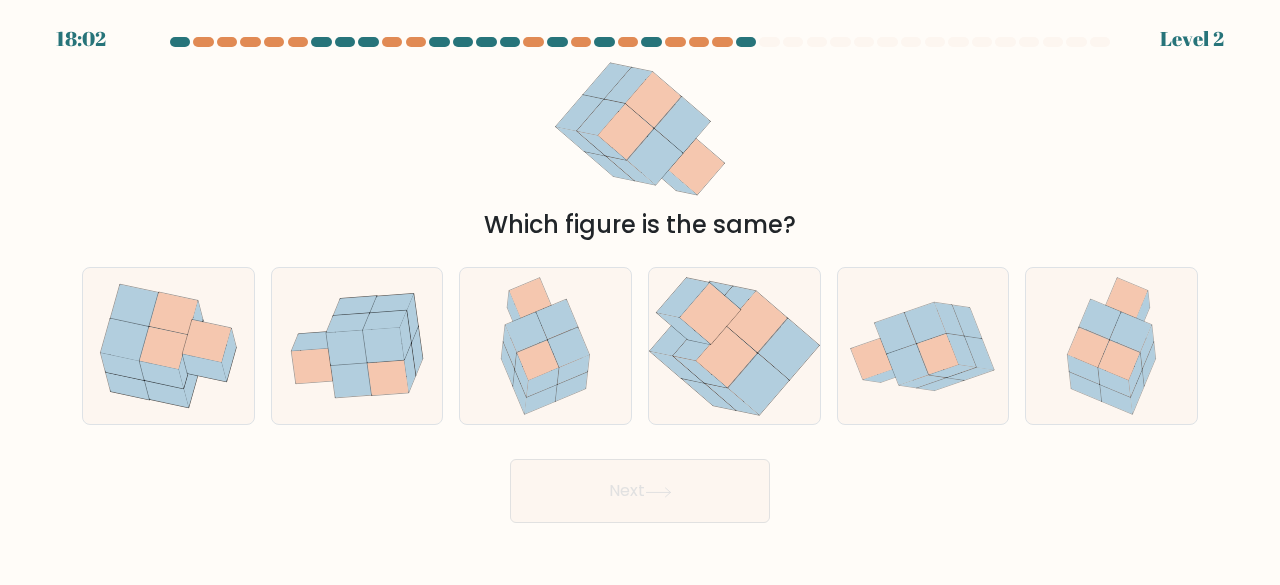 click at bounding box center (640, 280) 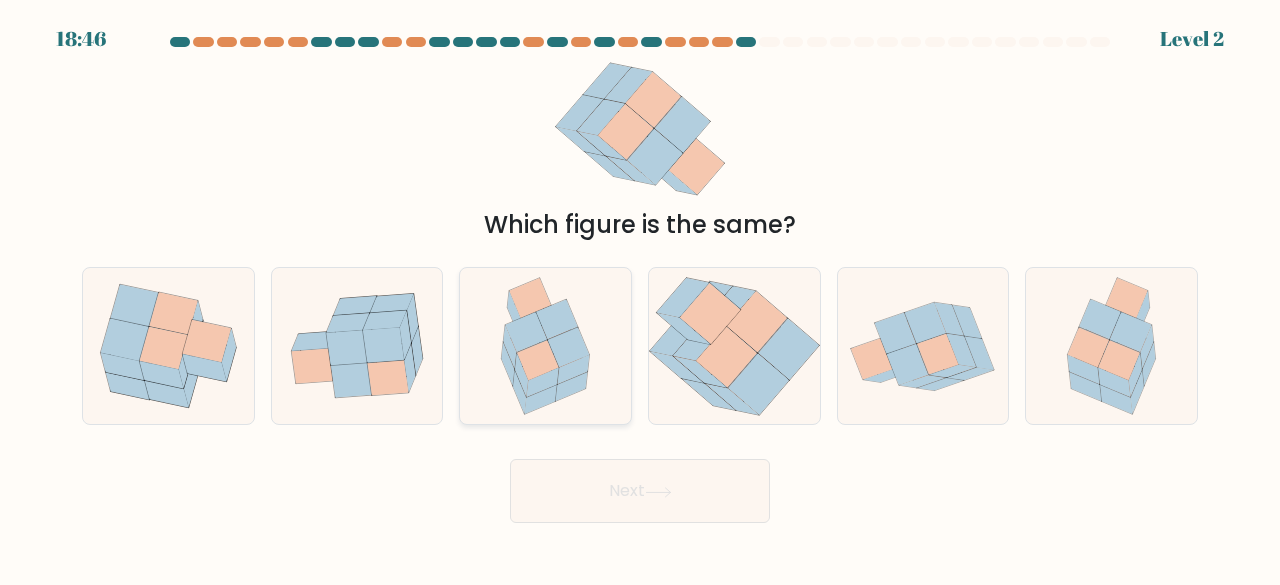 click 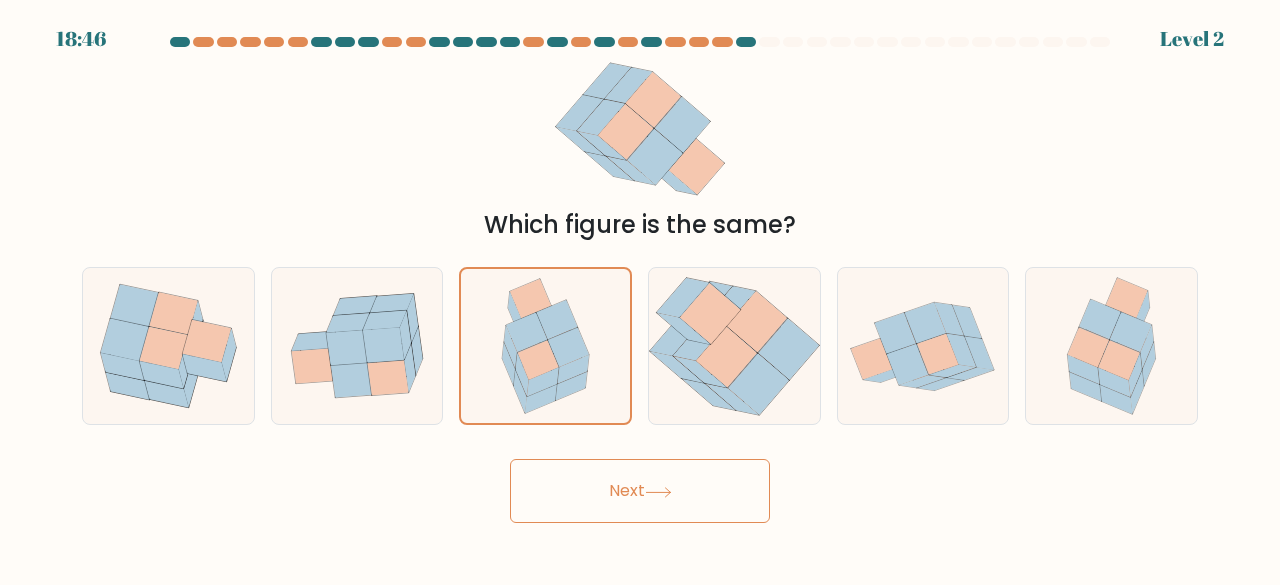 click on "Next" at bounding box center [640, 491] 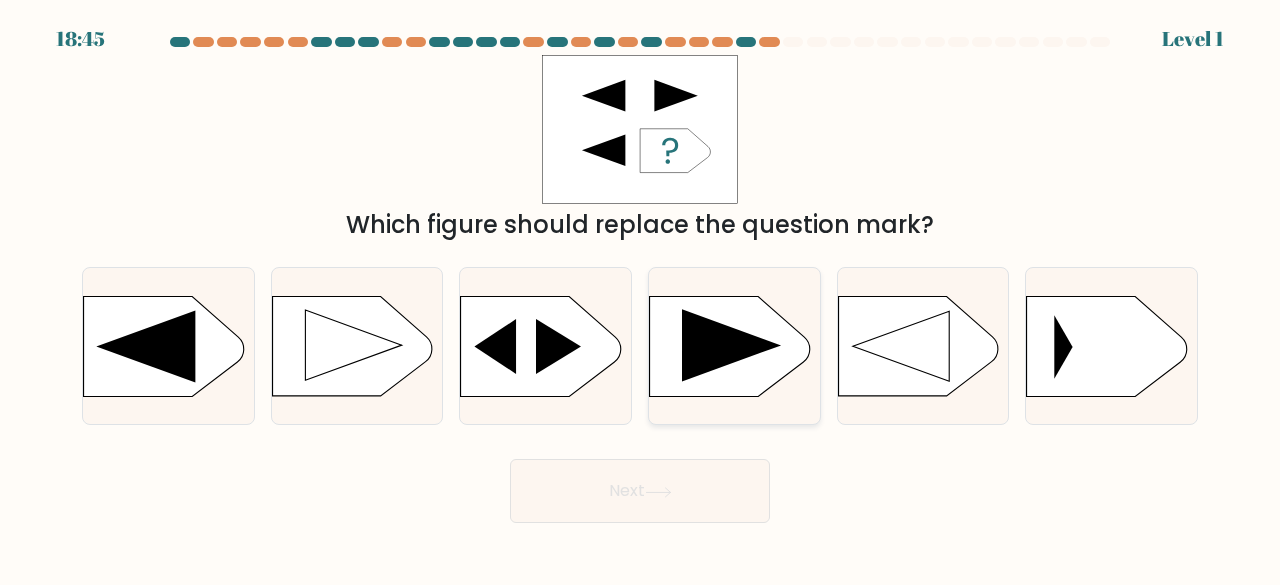 click at bounding box center [734, 346] 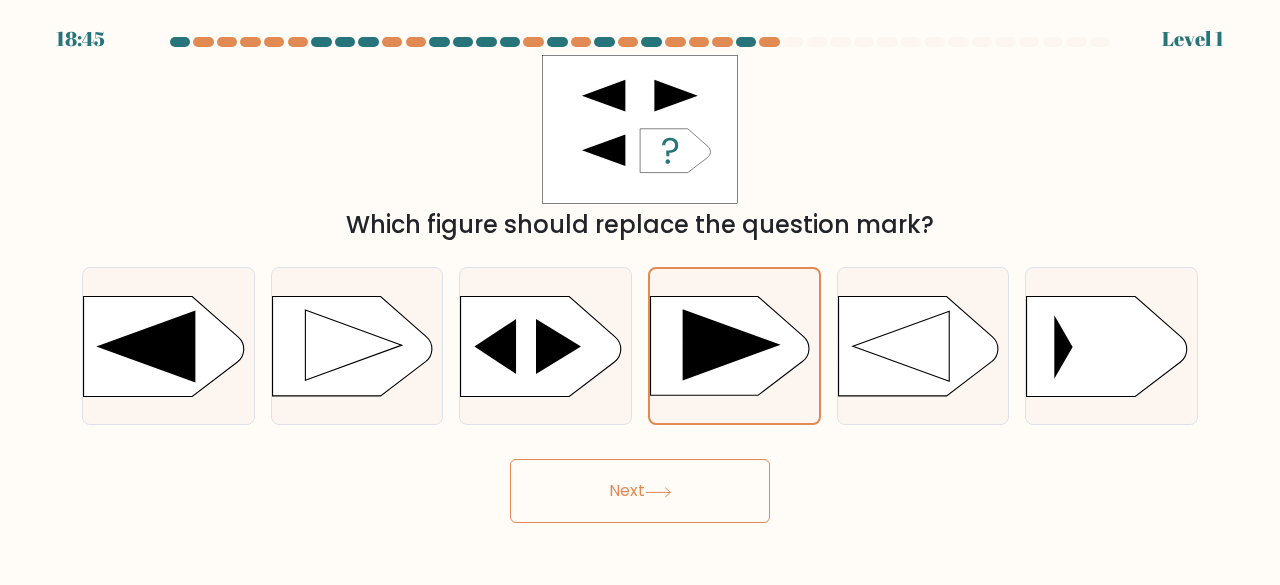 click on "Next" at bounding box center [640, 491] 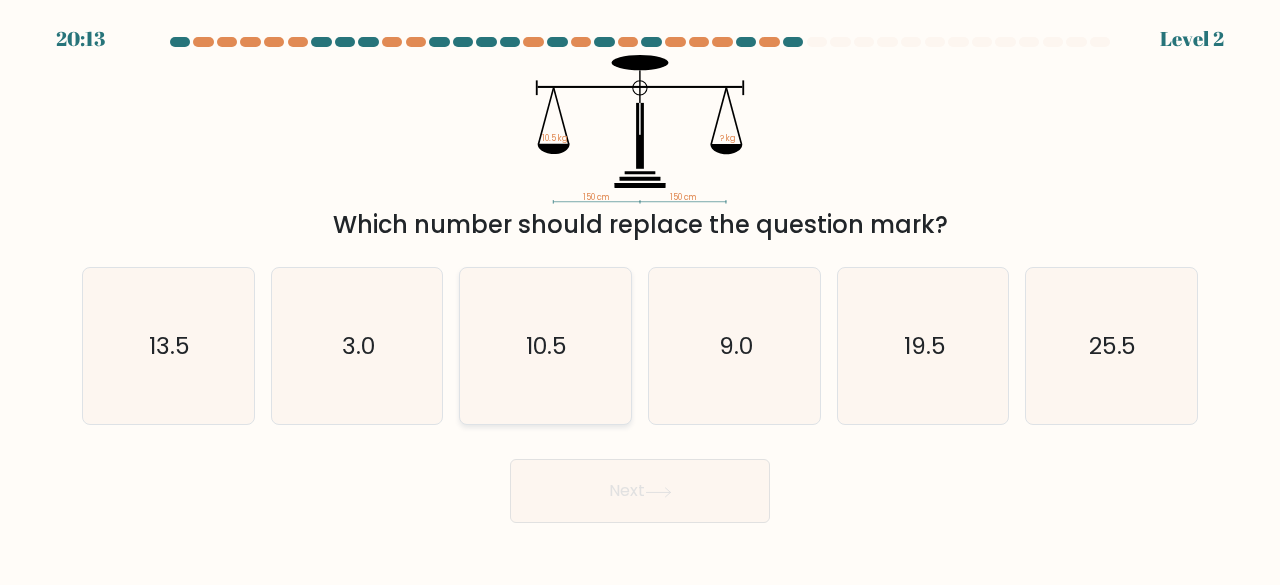 click on "10.5" 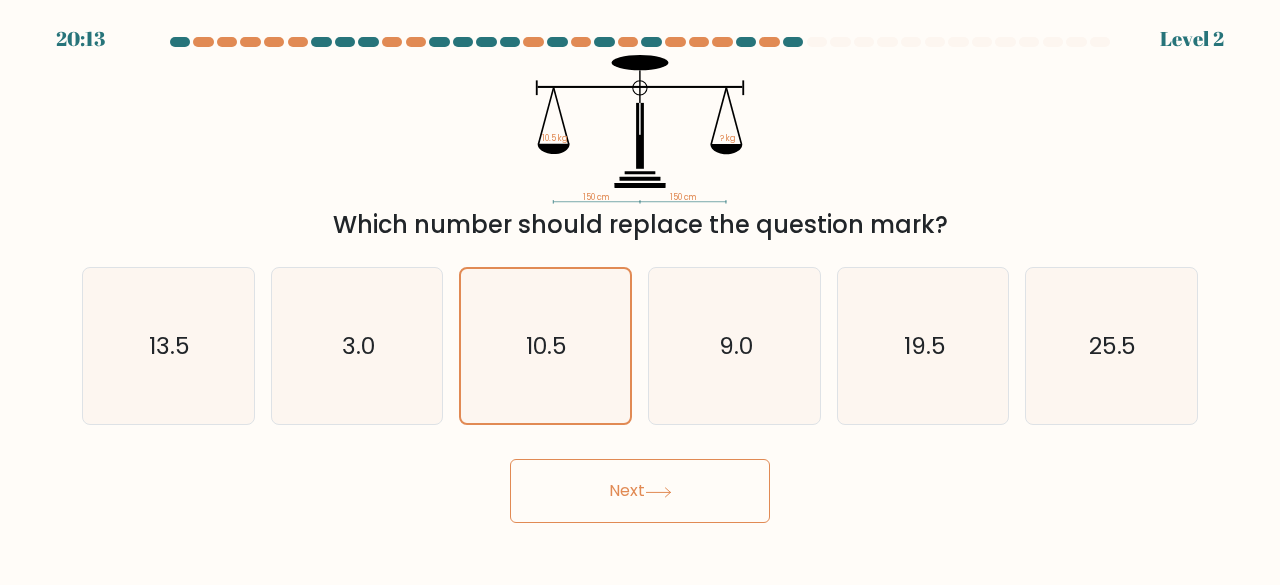 click on "Next" at bounding box center (640, 491) 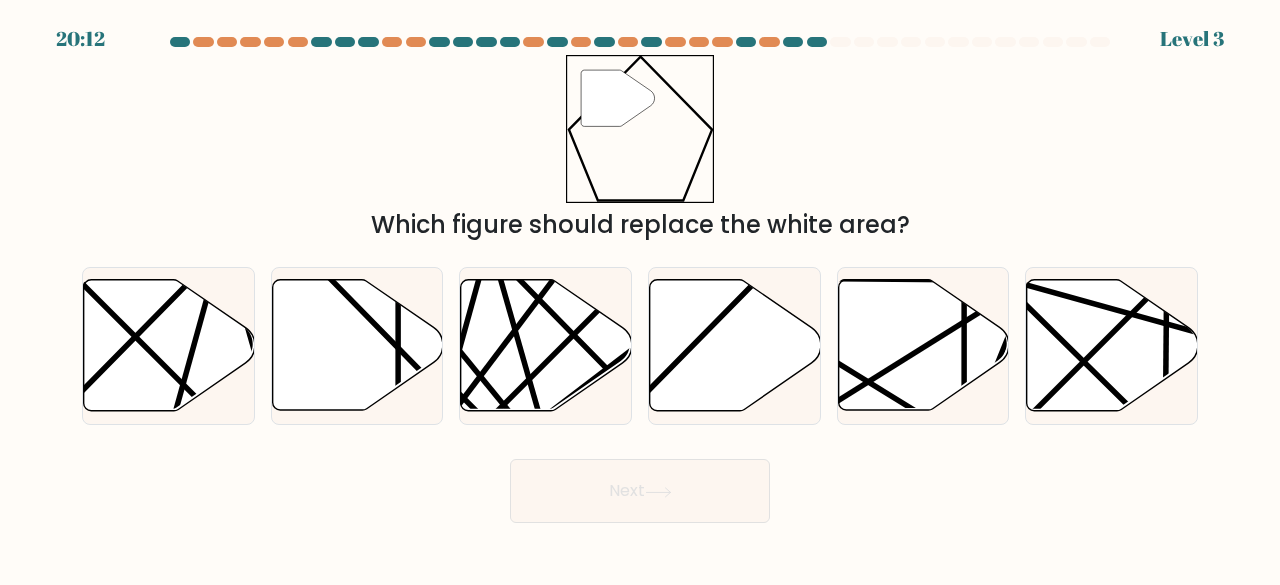 click 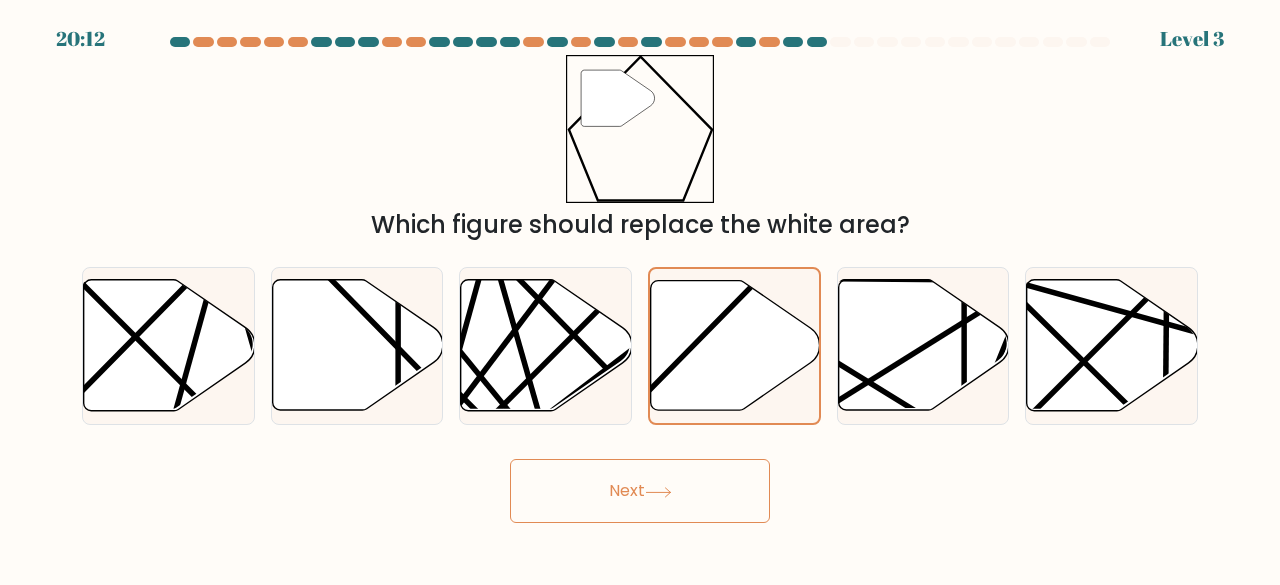 click on "Next" at bounding box center [640, 491] 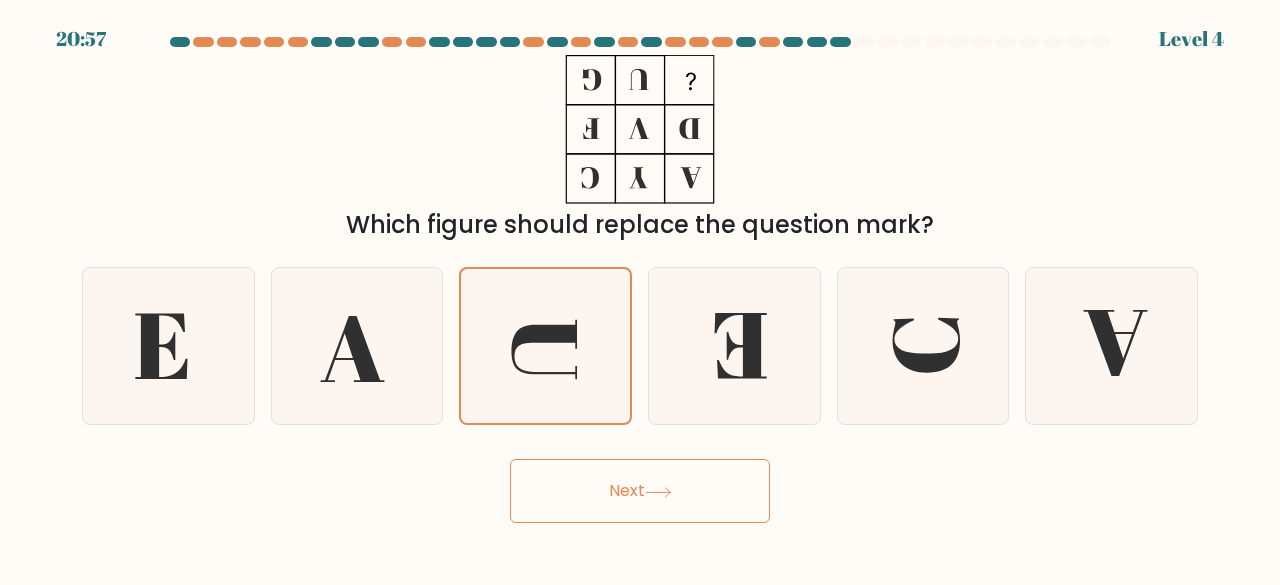 click on "Next" at bounding box center [640, 491] 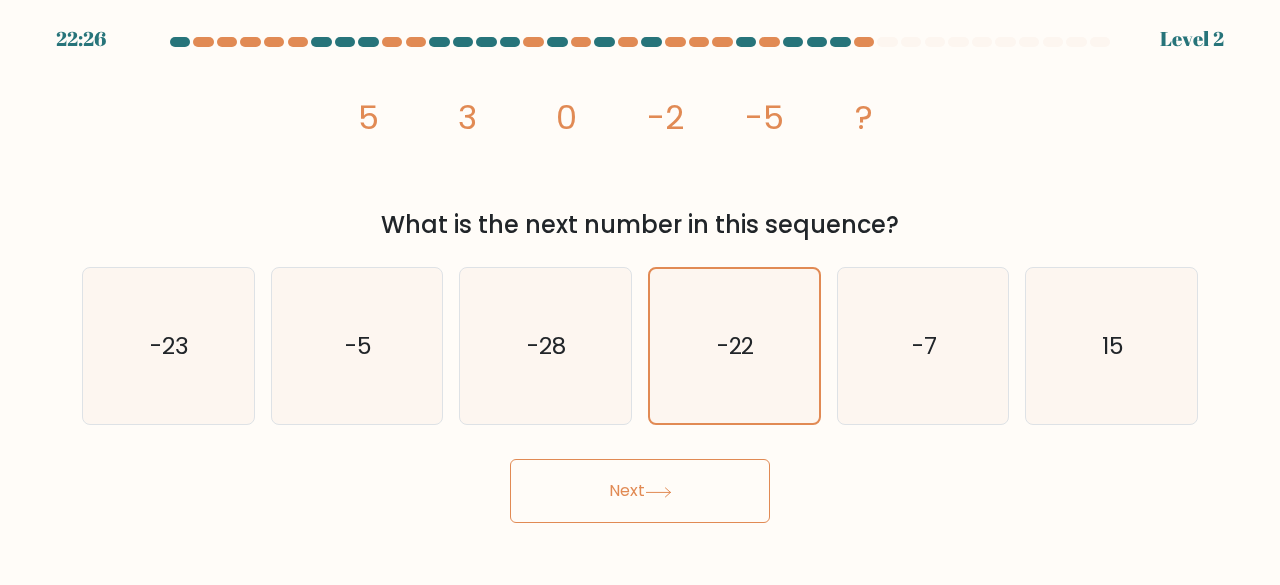 click on "Next" at bounding box center (640, 491) 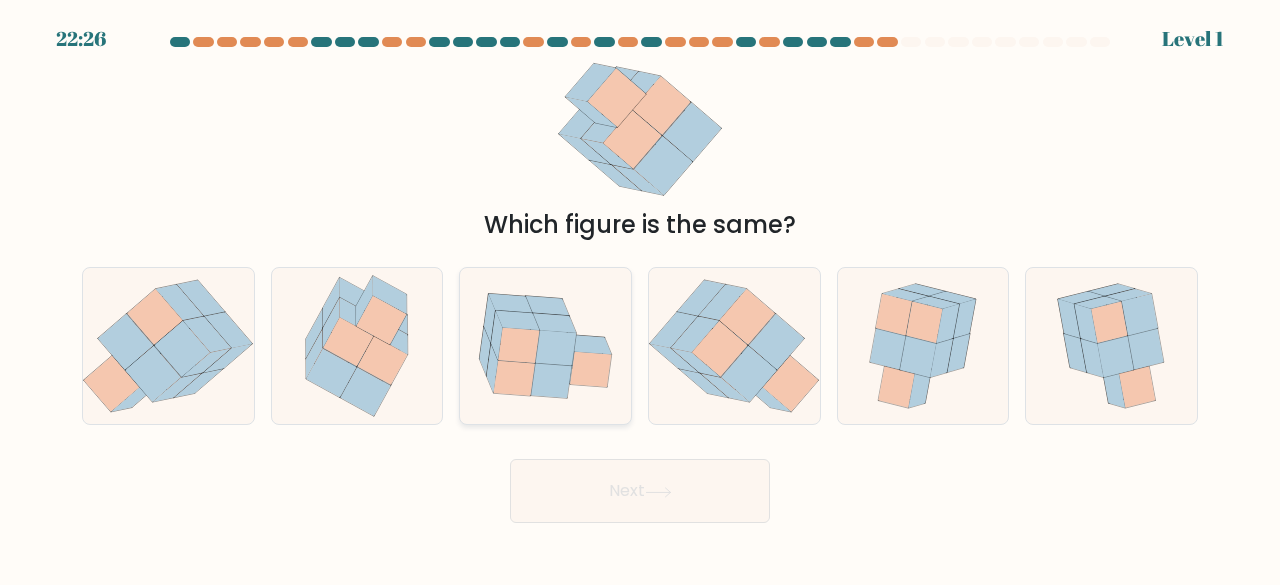 click 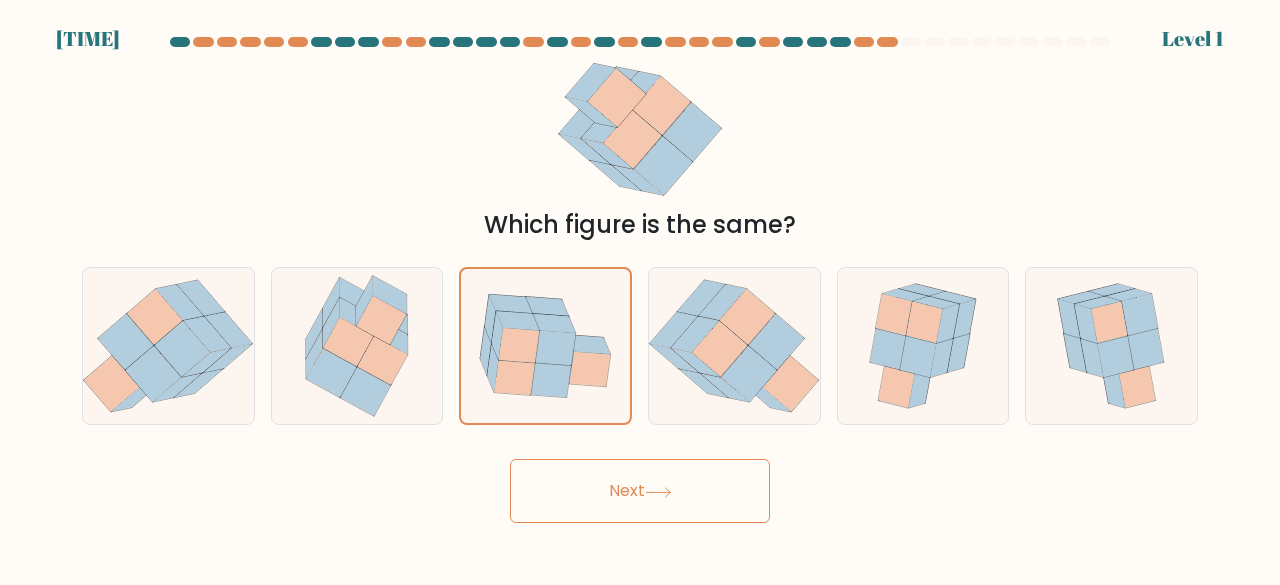 click on "Next" at bounding box center [640, 491] 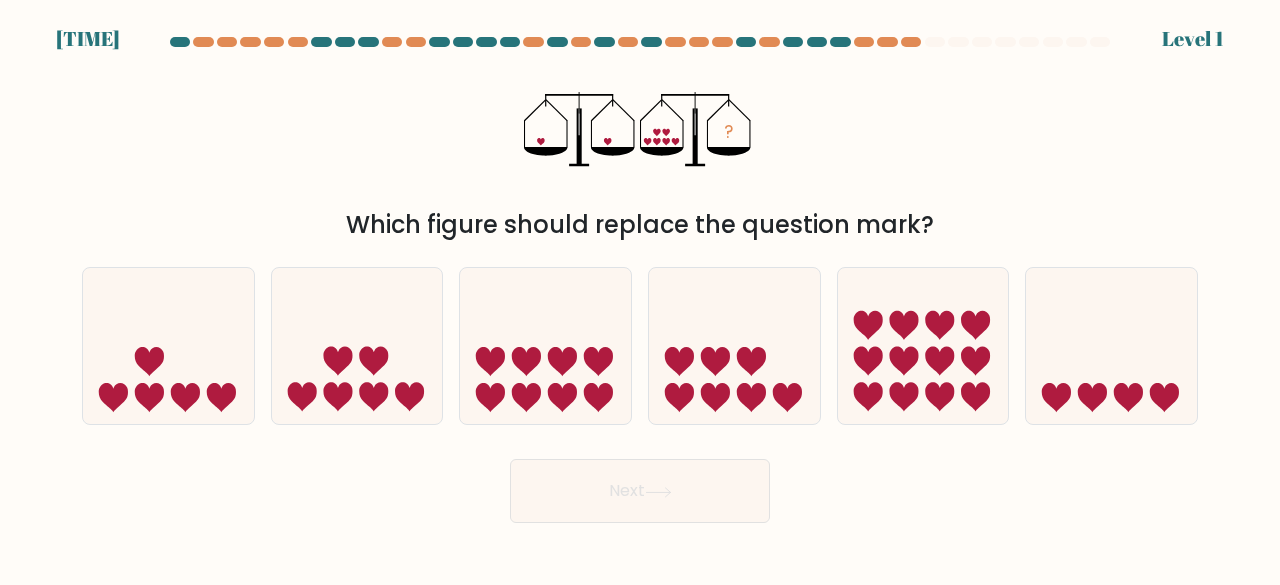 click 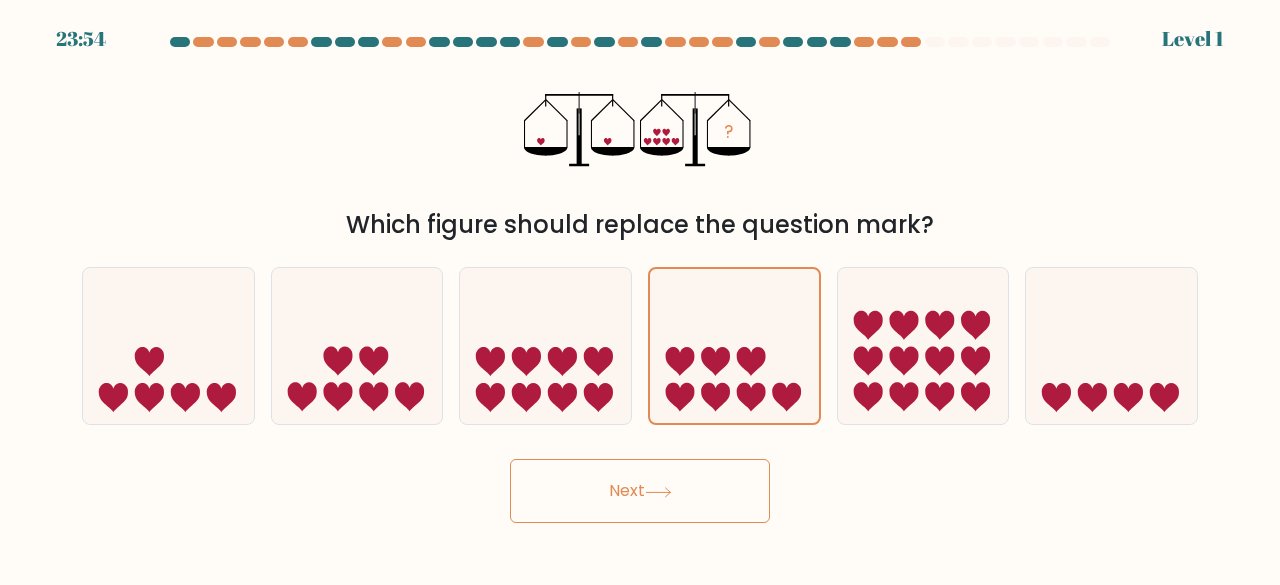 click on "Next" at bounding box center (640, 491) 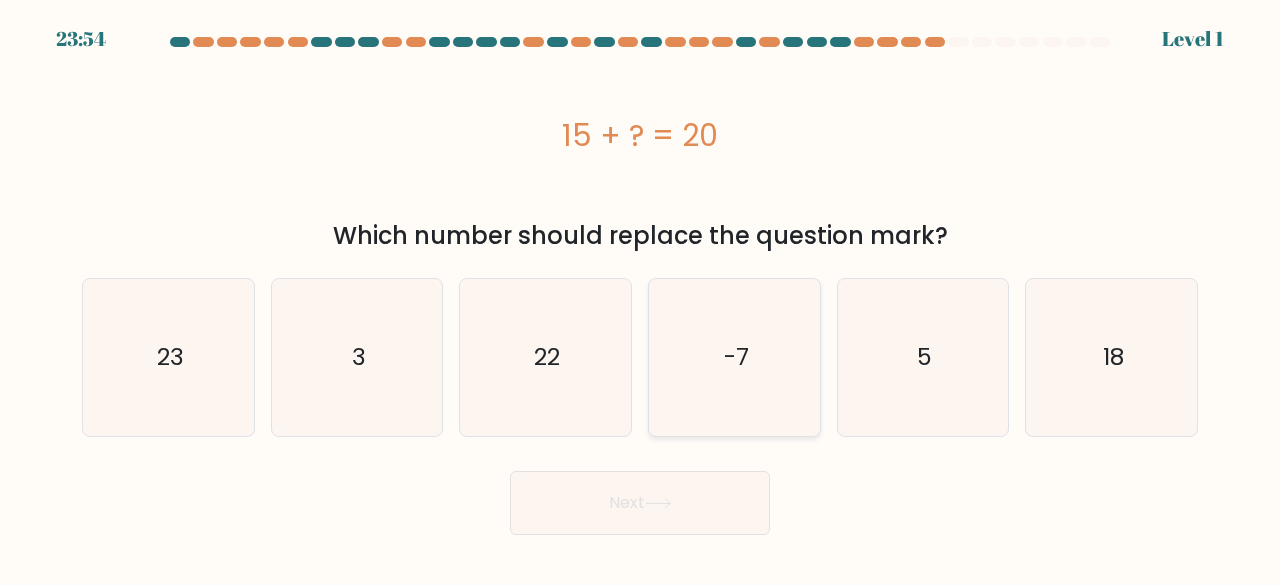 click on "-7" 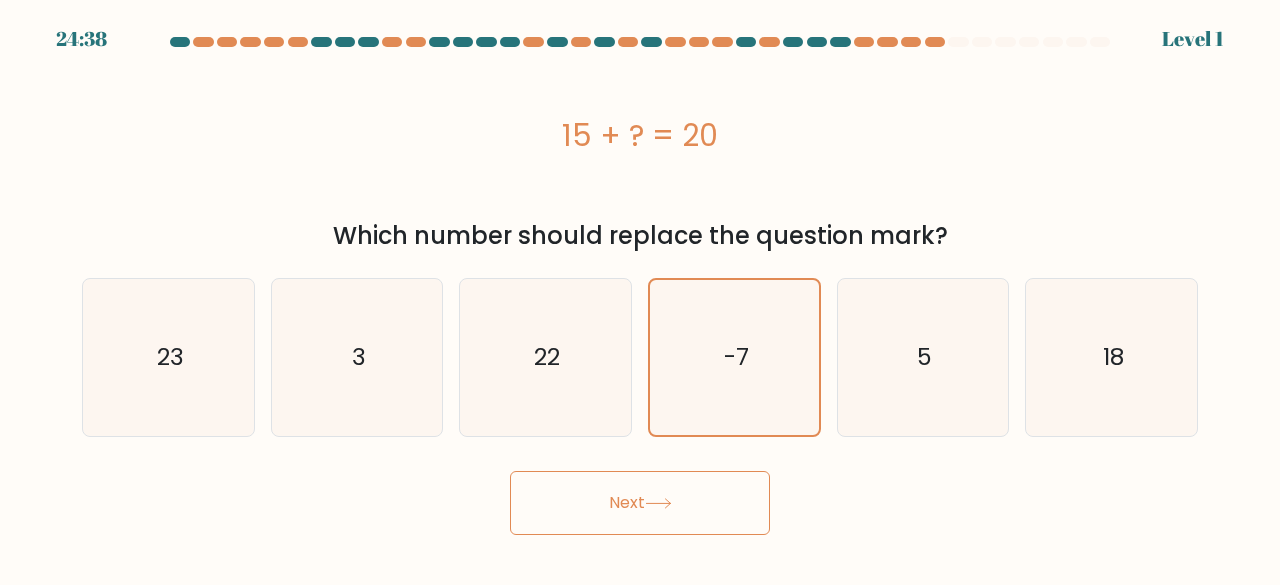 click on "Next" at bounding box center (640, 503) 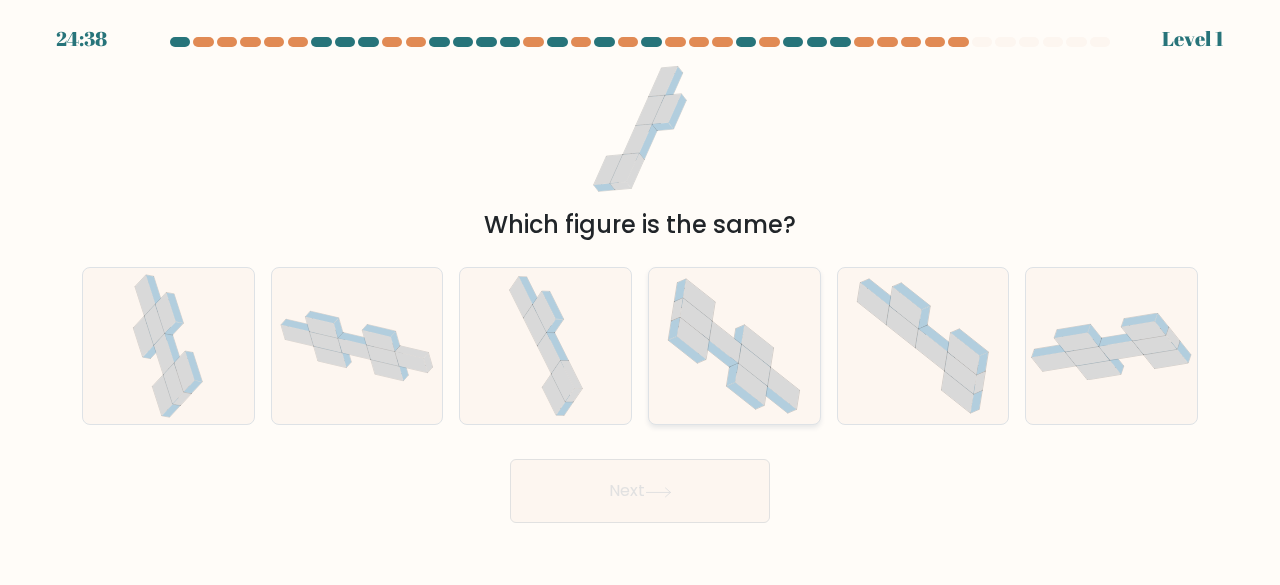 click 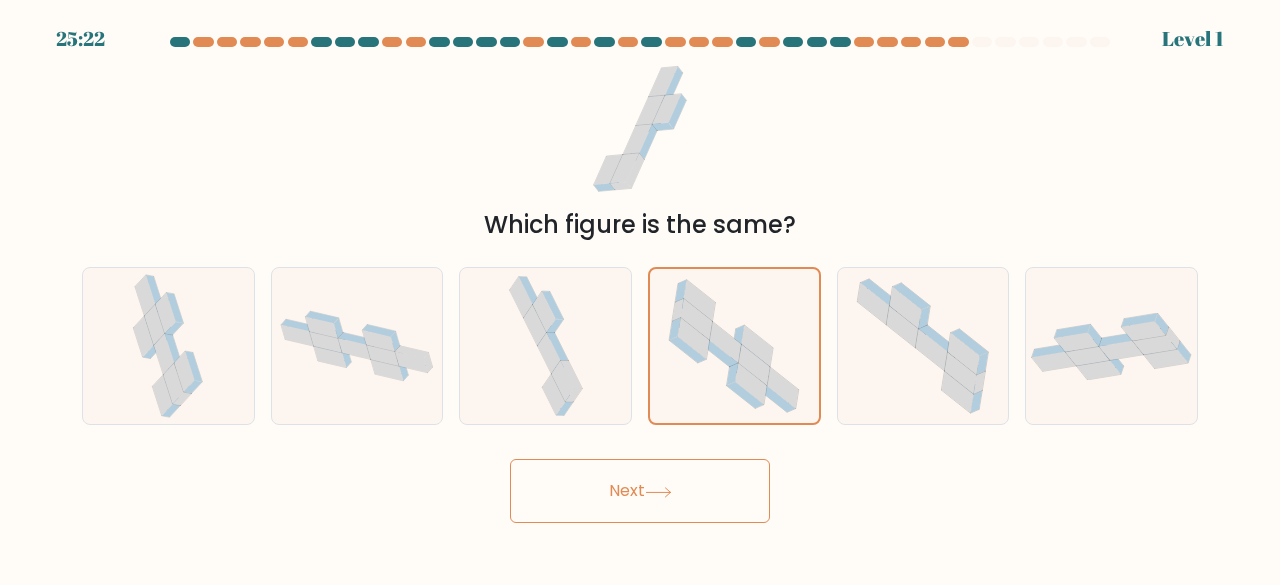 click on "Next" at bounding box center [640, 491] 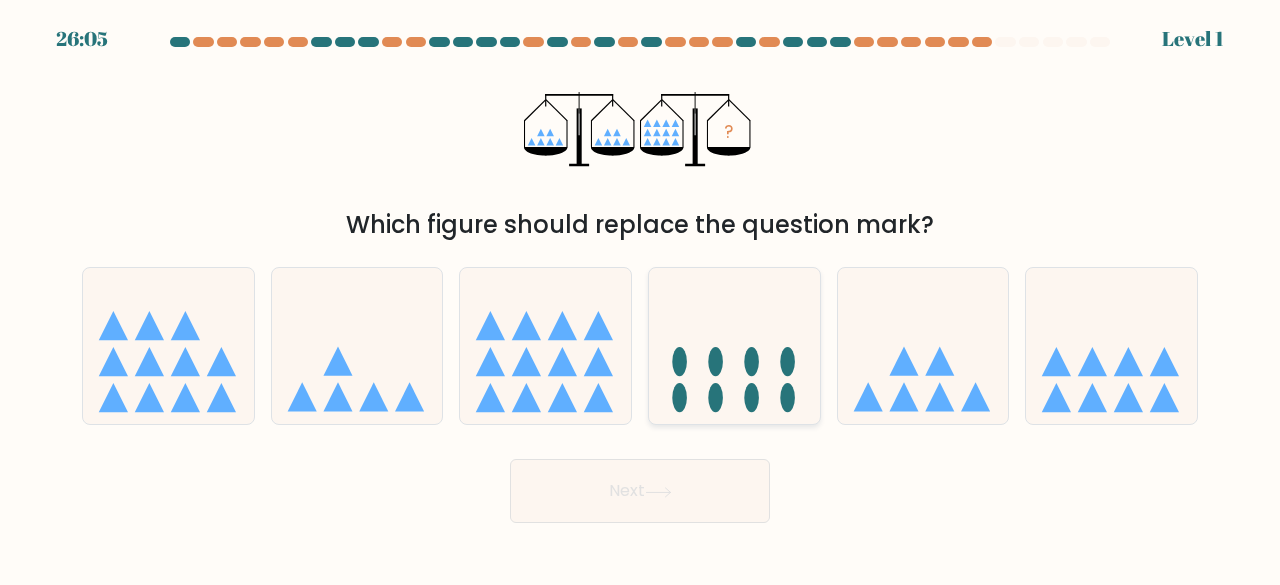 click 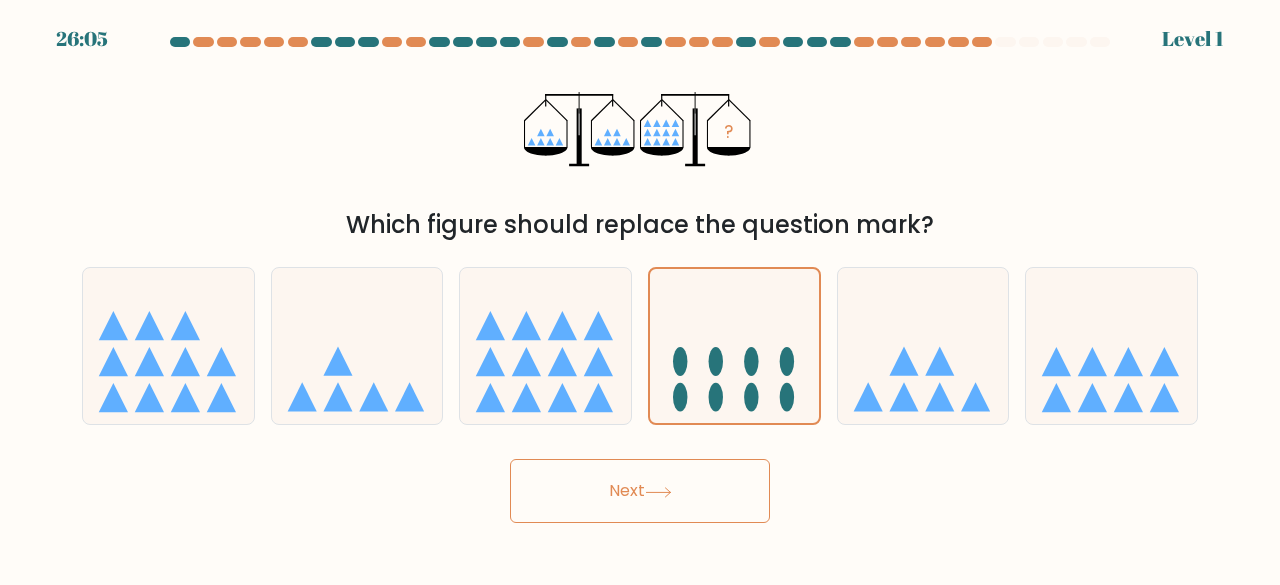 click on "Next" at bounding box center (640, 491) 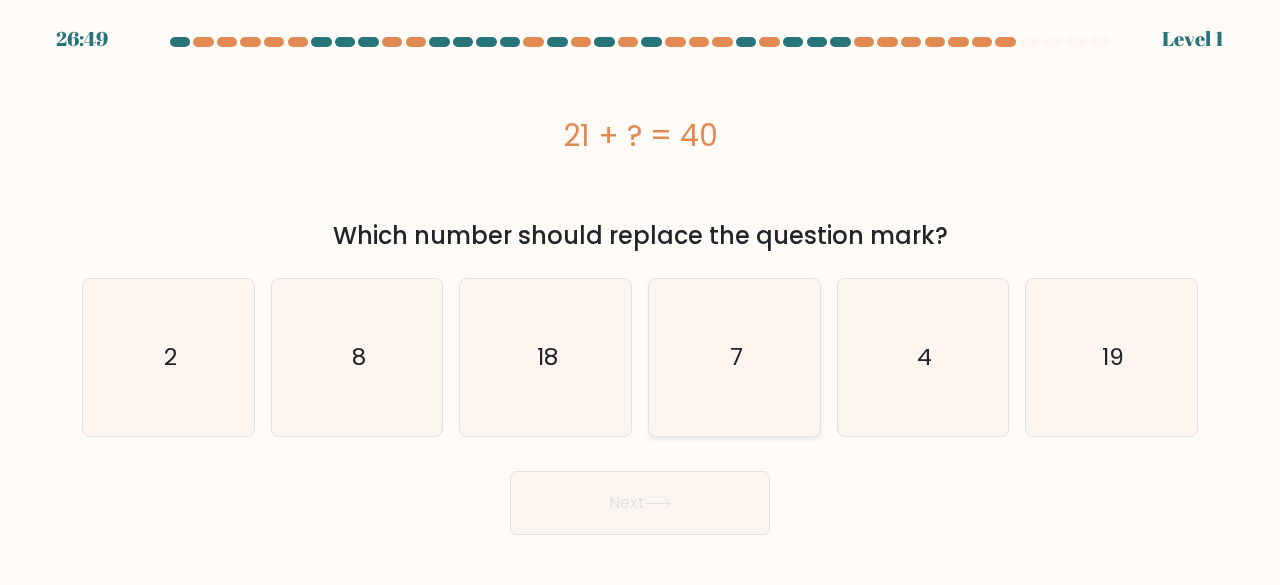 click on "7" 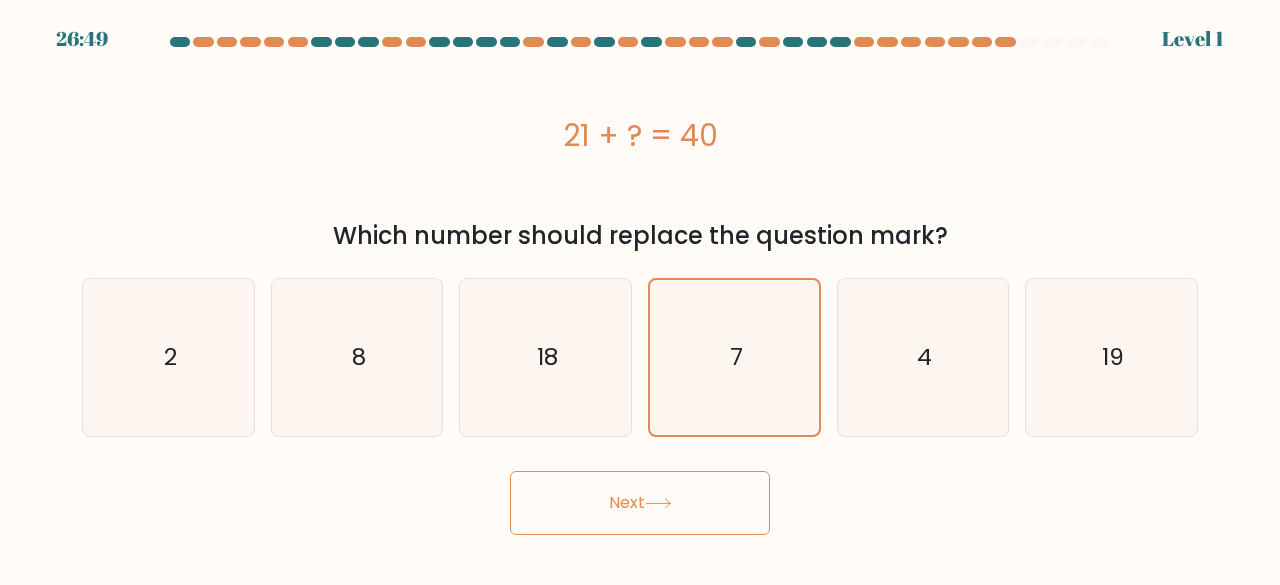 click on "Next" at bounding box center [640, 503] 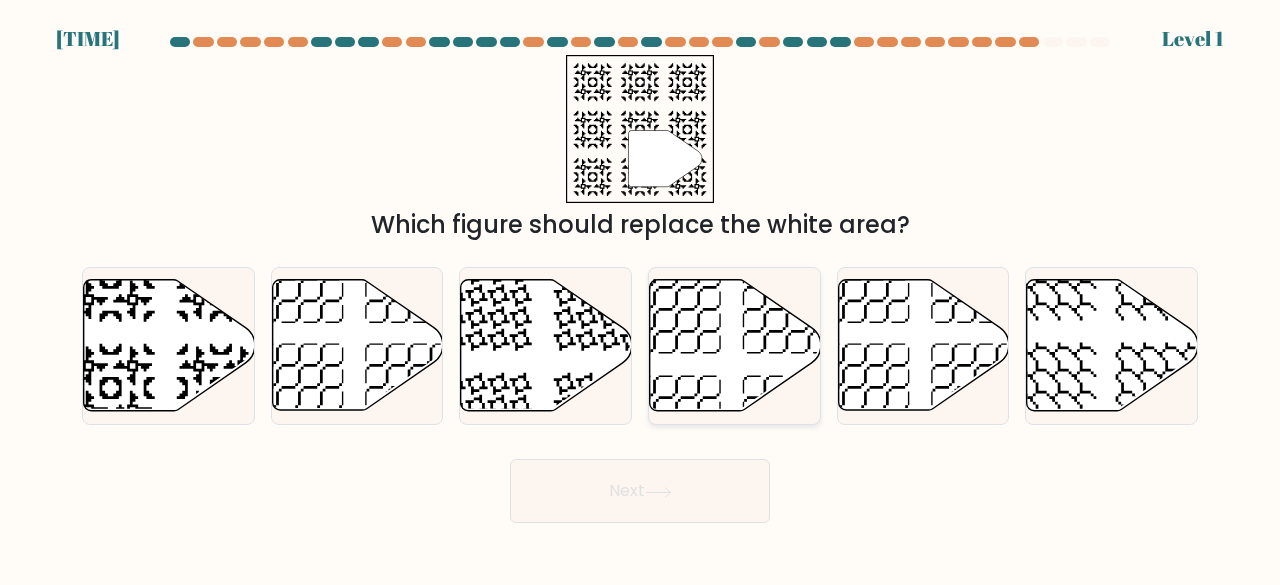 click 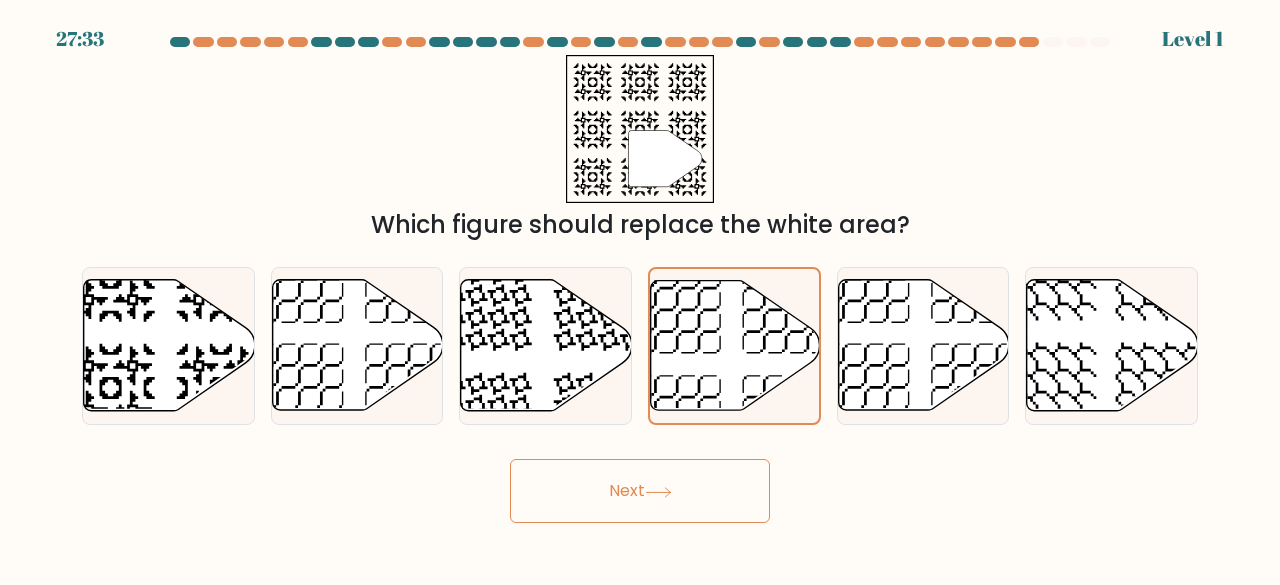 click on "Next" at bounding box center [640, 491] 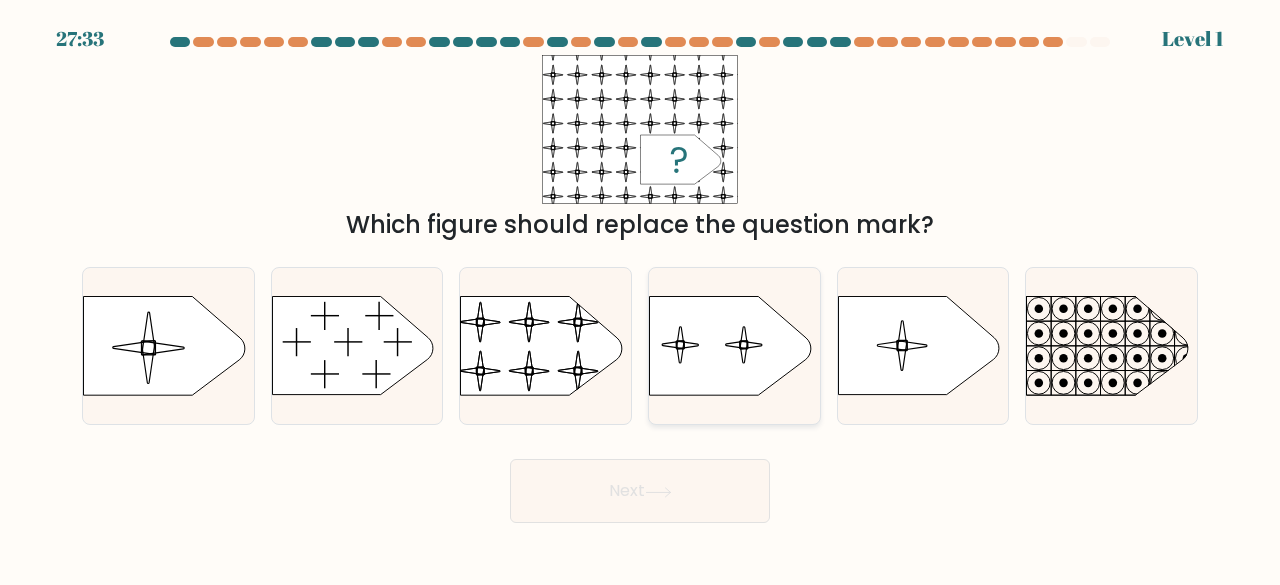 click 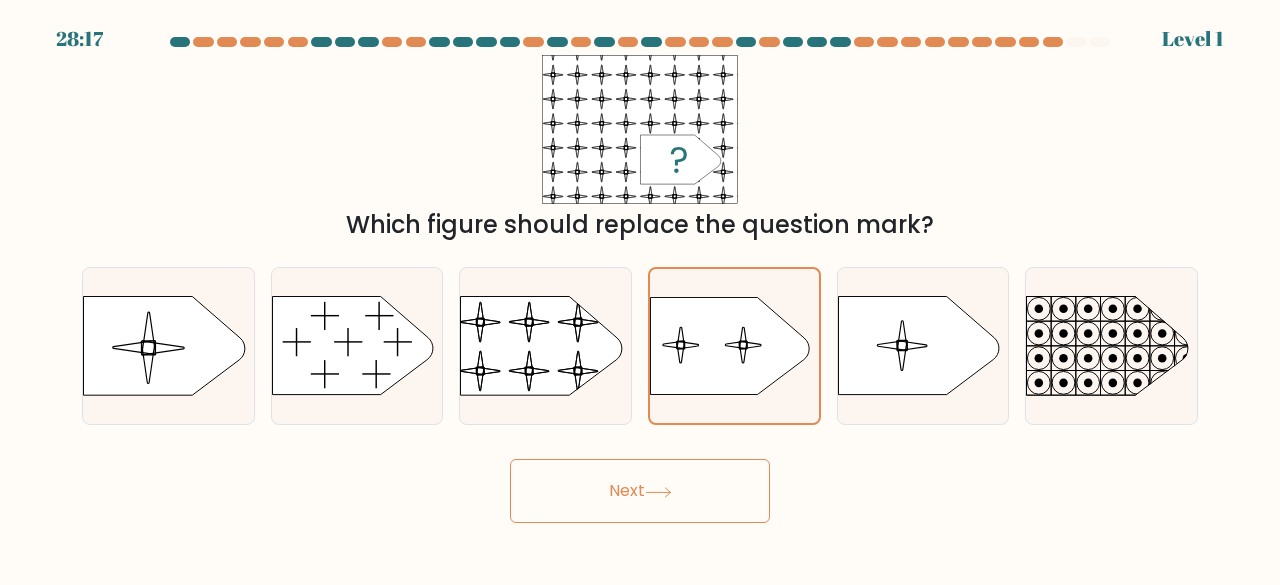 click on "Next" at bounding box center (640, 491) 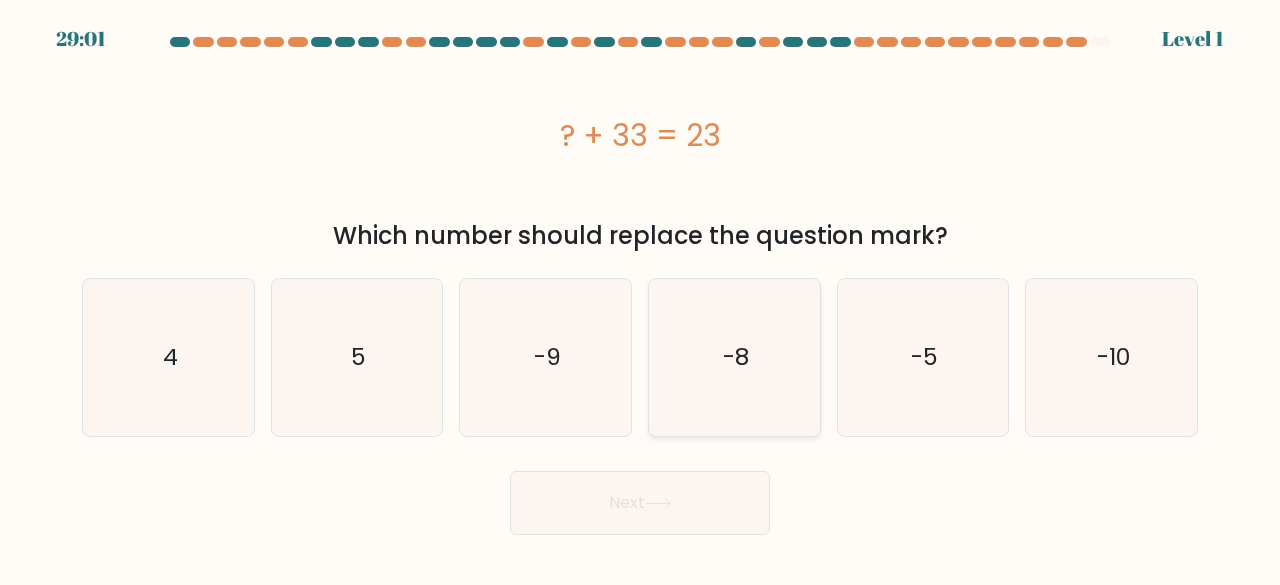 click on "-8" 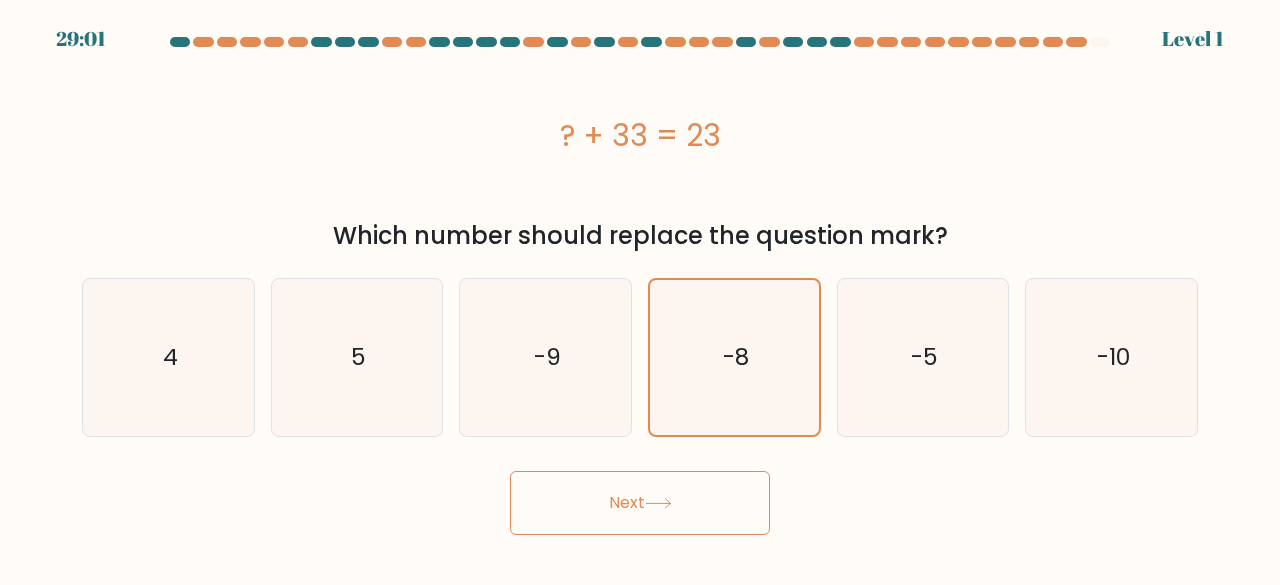 click on "Next" at bounding box center [640, 503] 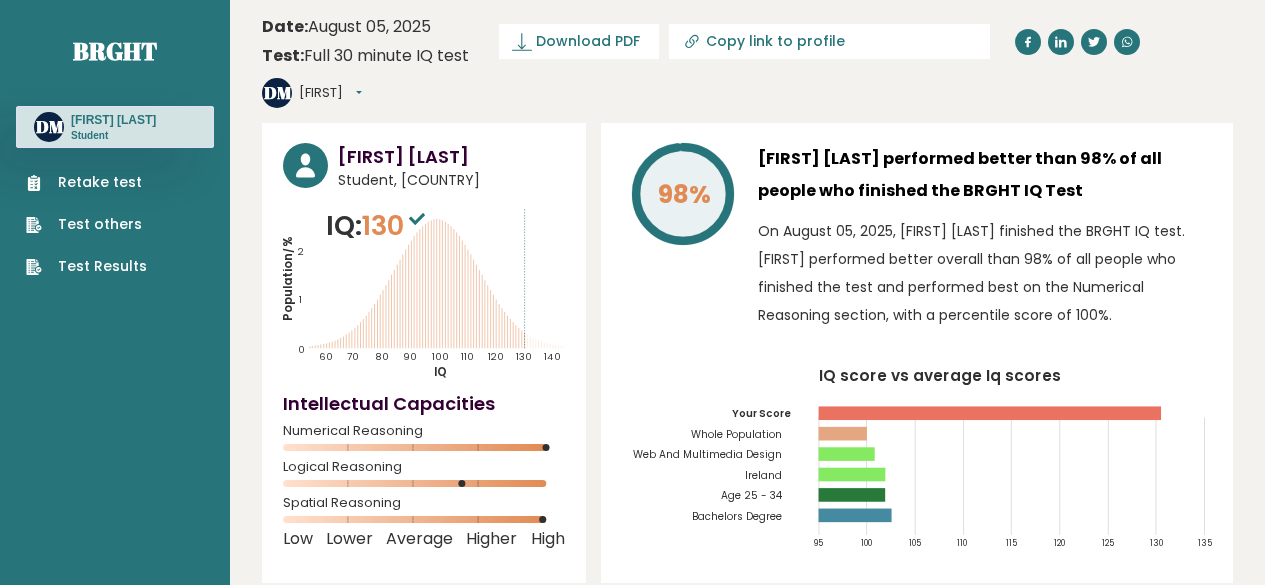 scroll, scrollTop: 0, scrollLeft: 0, axis: both 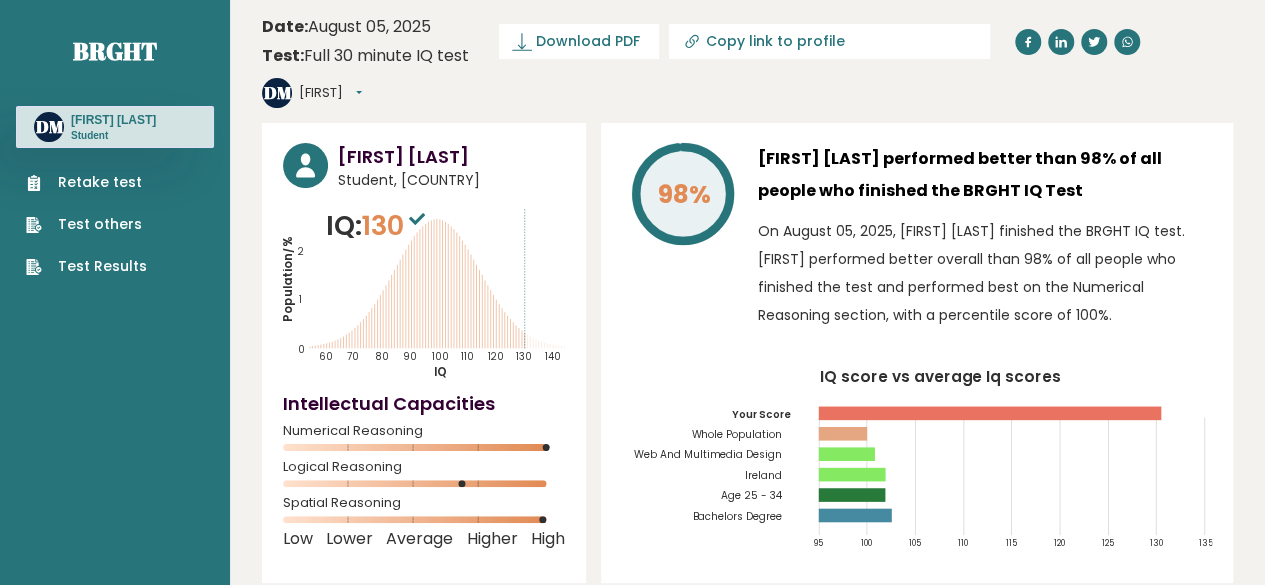 click on "Retake test" at bounding box center (86, 182) 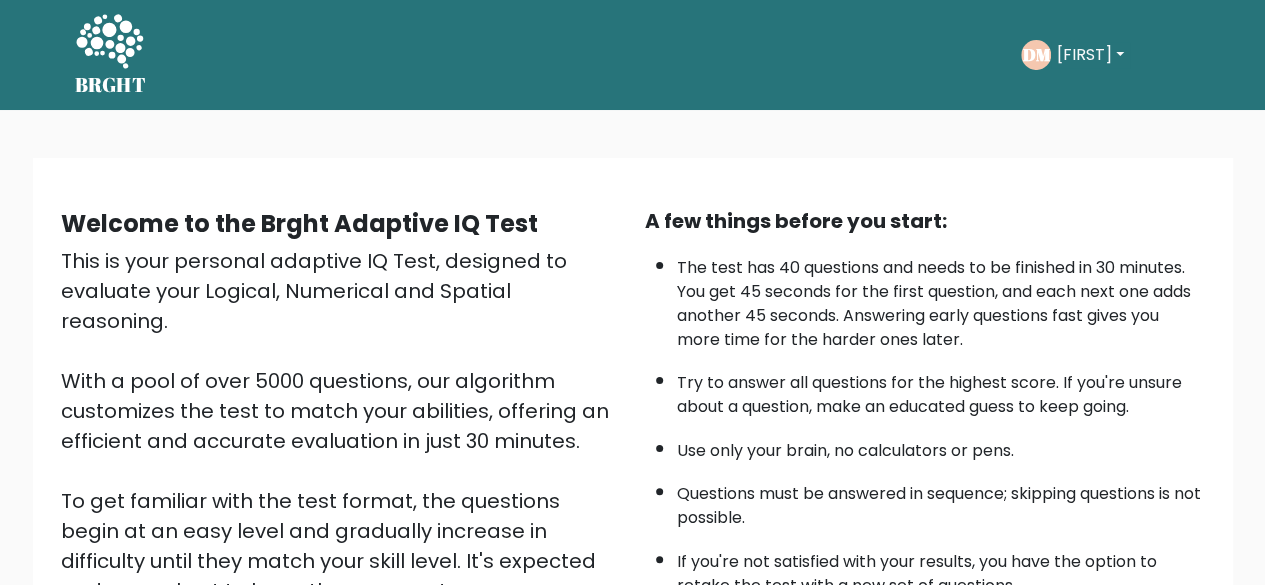 scroll, scrollTop: 330, scrollLeft: 0, axis: vertical 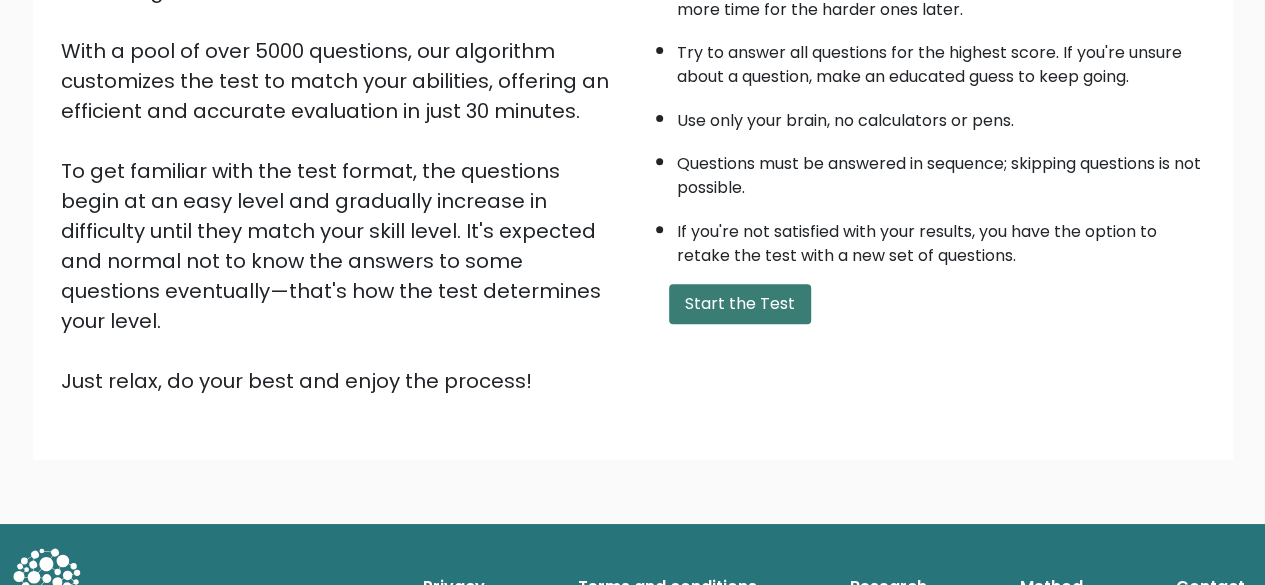 click on "Start the Test" at bounding box center [740, 304] 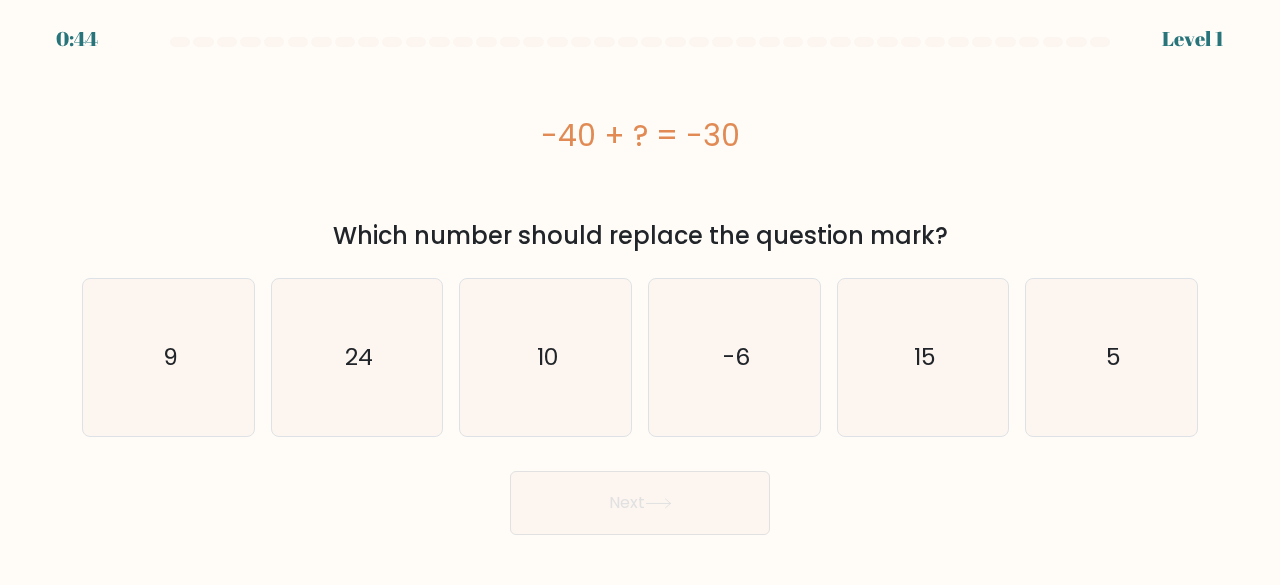 scroll, scrollTop: 0, scrollLeft: 0, axis: both 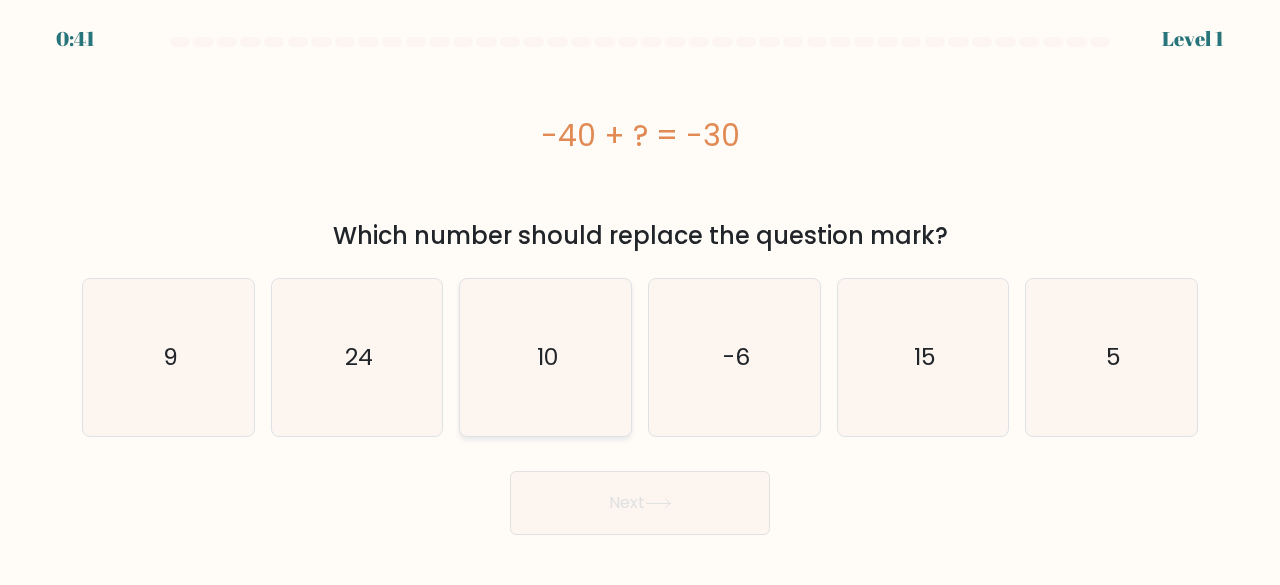 click on "10" 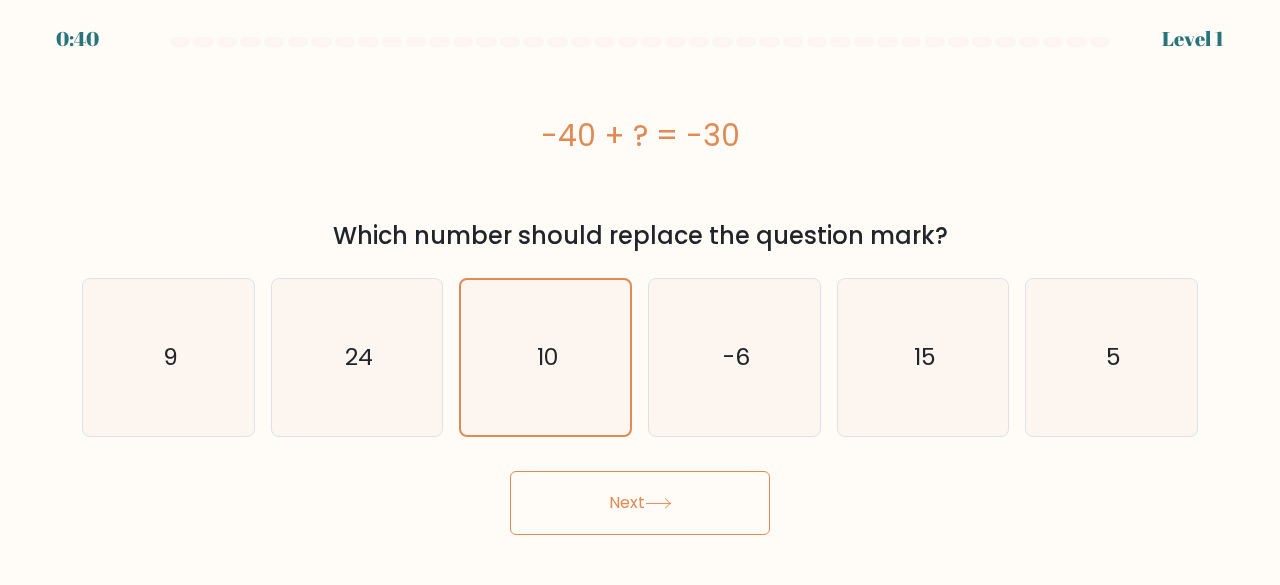 click on "Next" at bounding box center [640, 503] 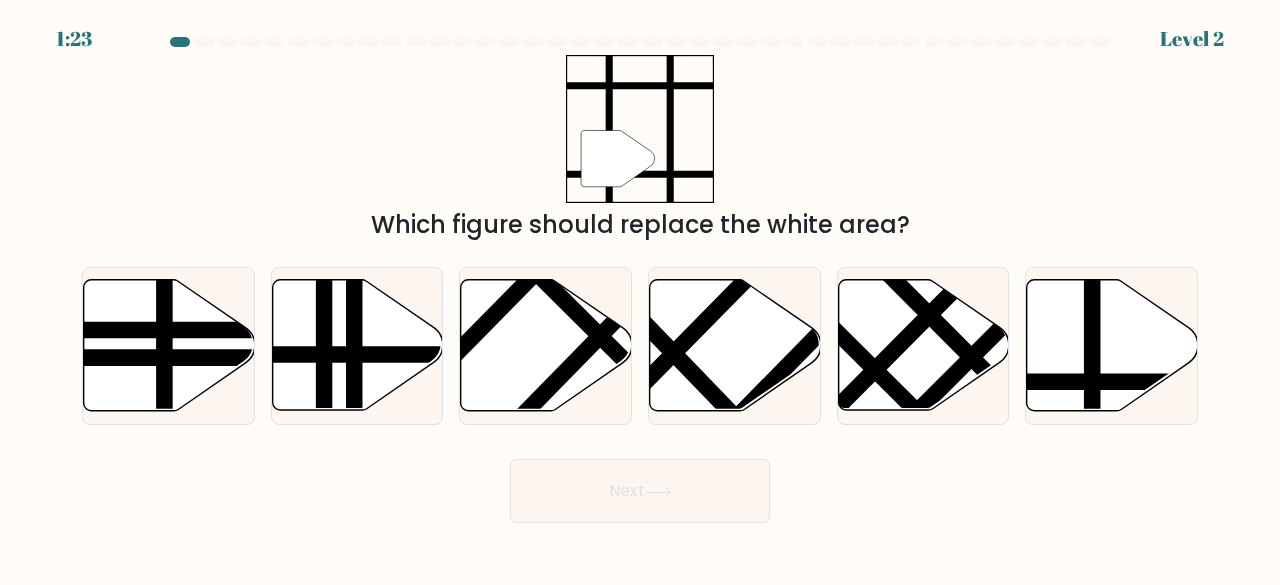 click on "f." at bounding box center [1111, 346] 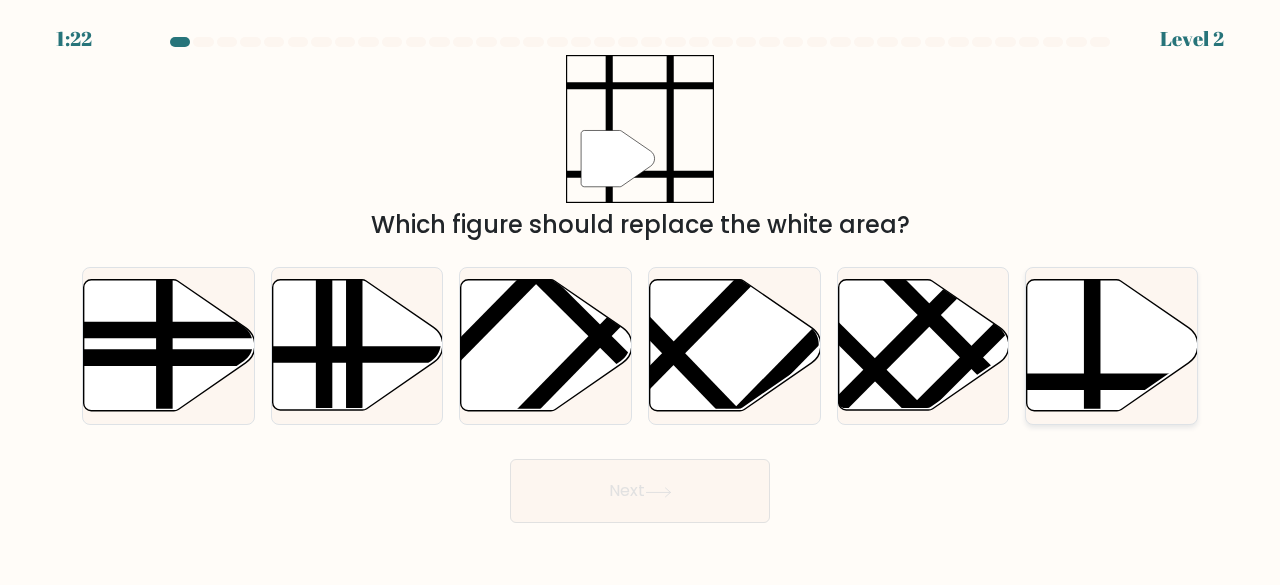 click 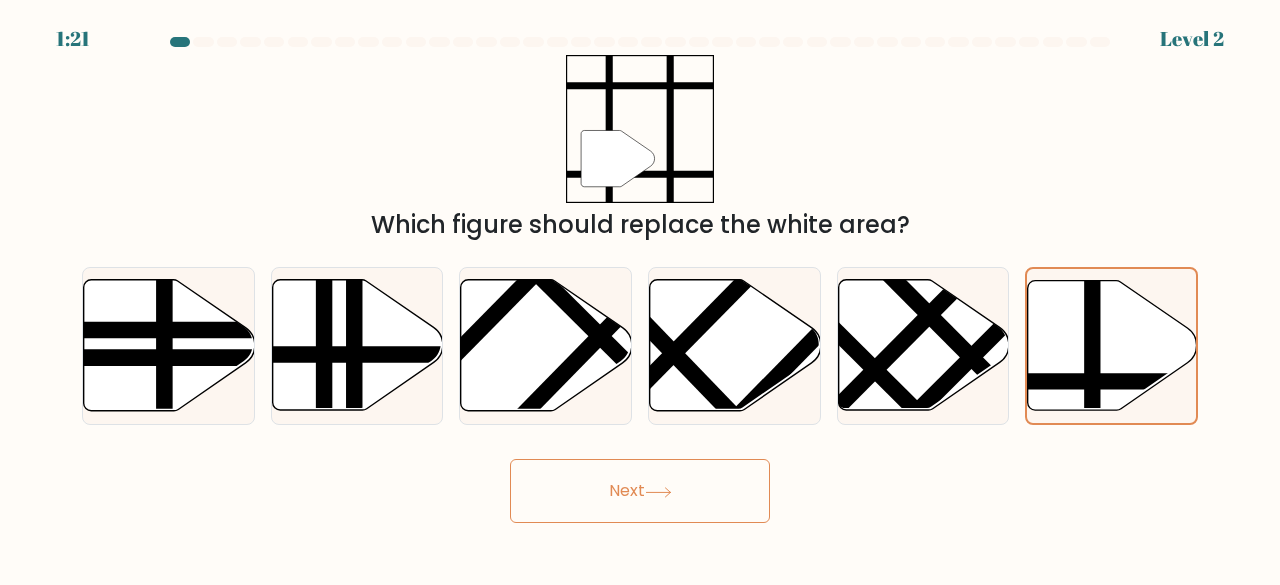 click on "Next" at bounding box center [640, 491] 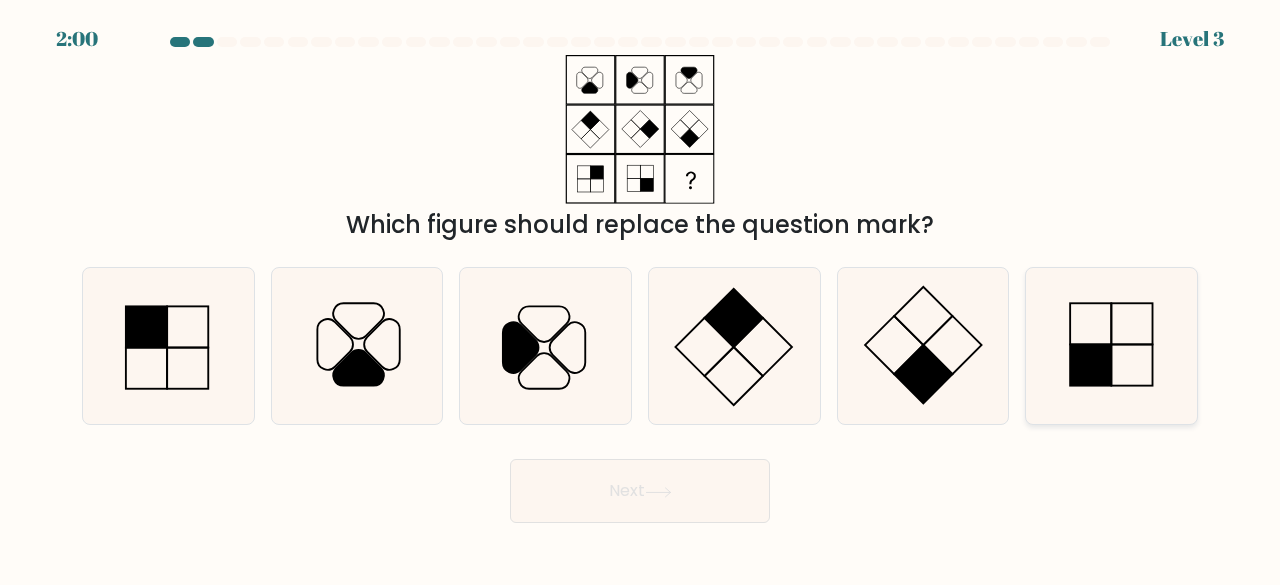 click 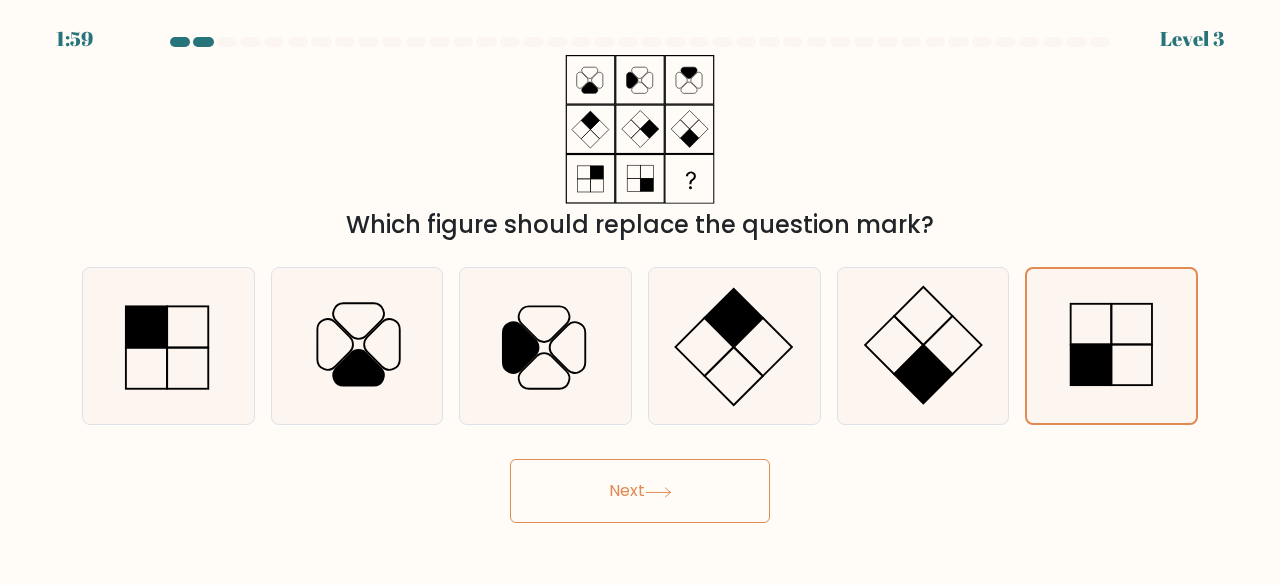 click on "Next" at bounding box center (640, 491) 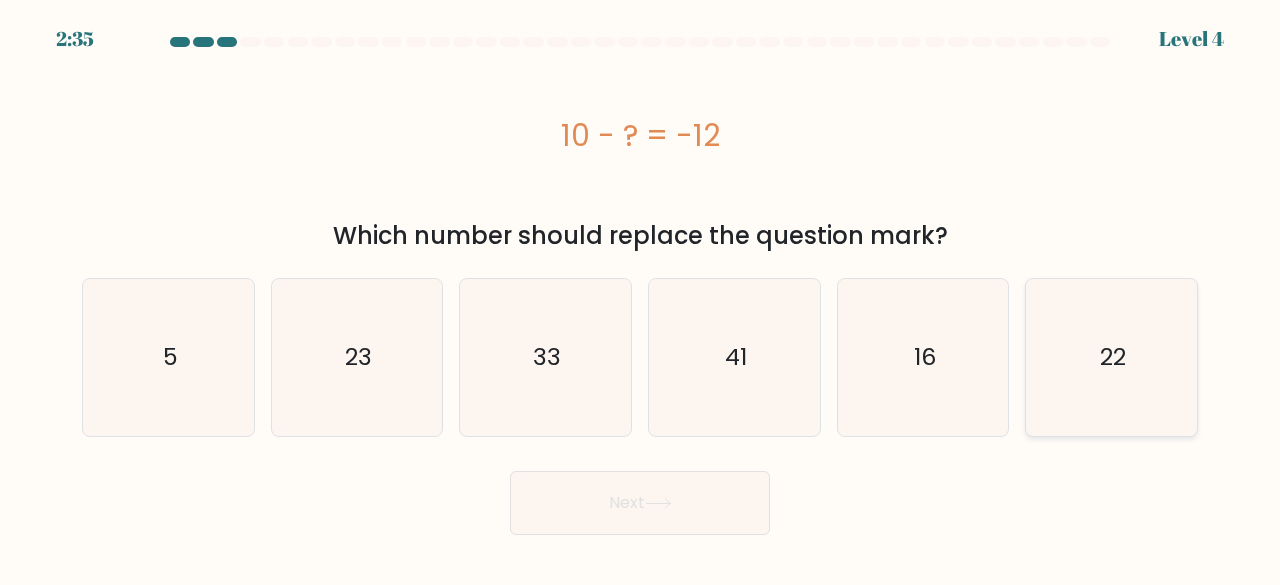 click on "22" 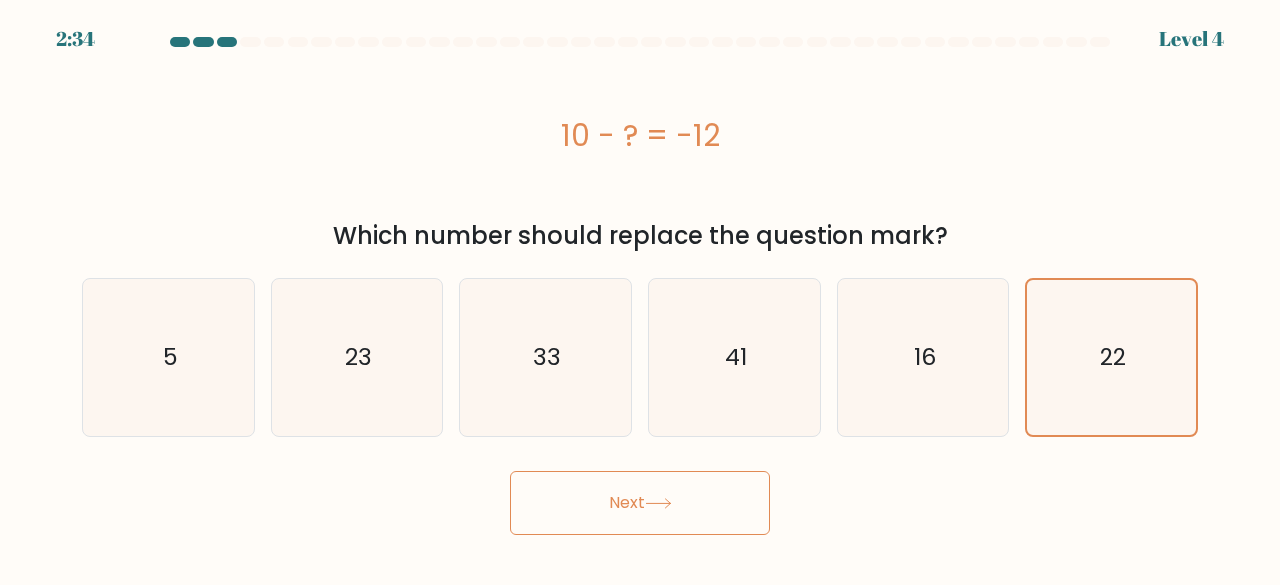 click on "Next" at bounding box center [640, 503] 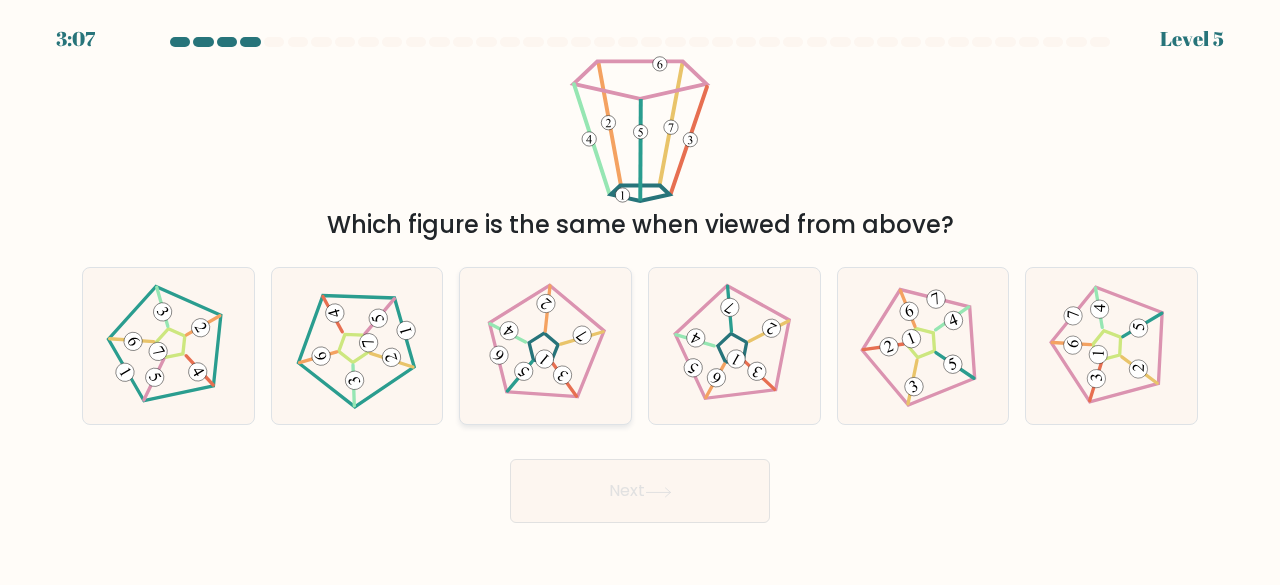 click 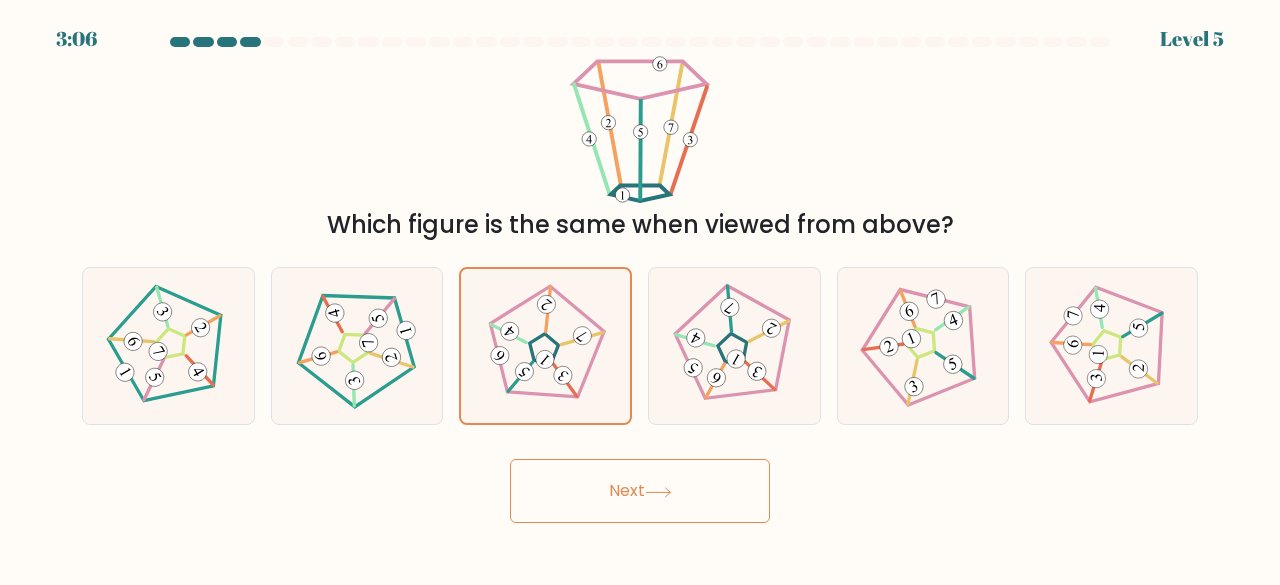 click on "Next" at bounding box center [640, 491] 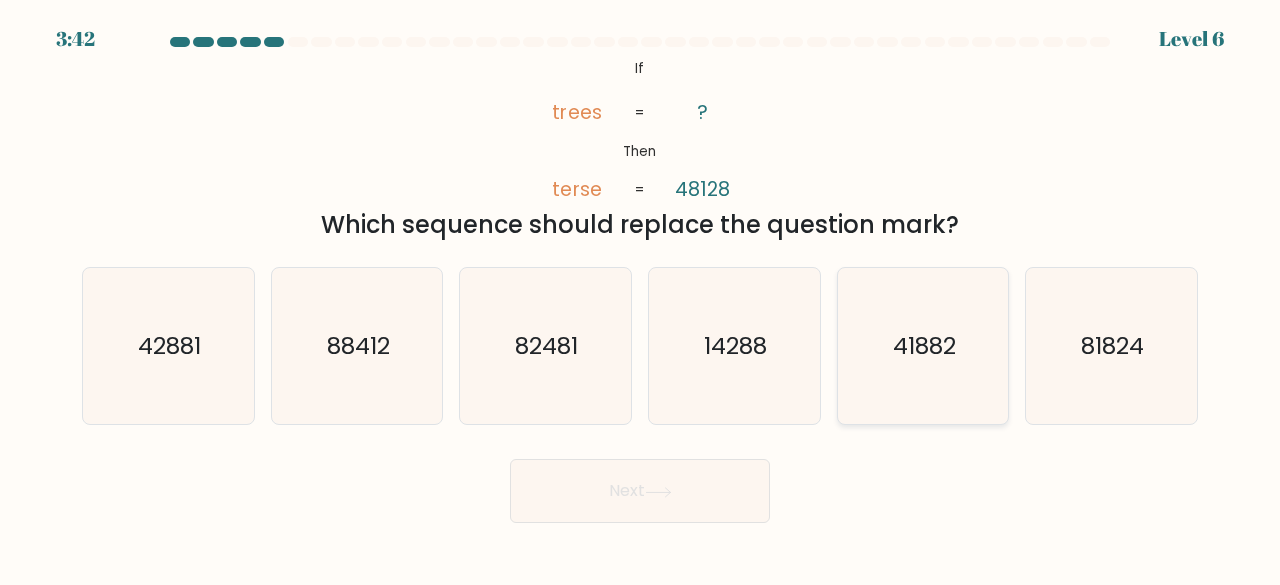 click on "41882" 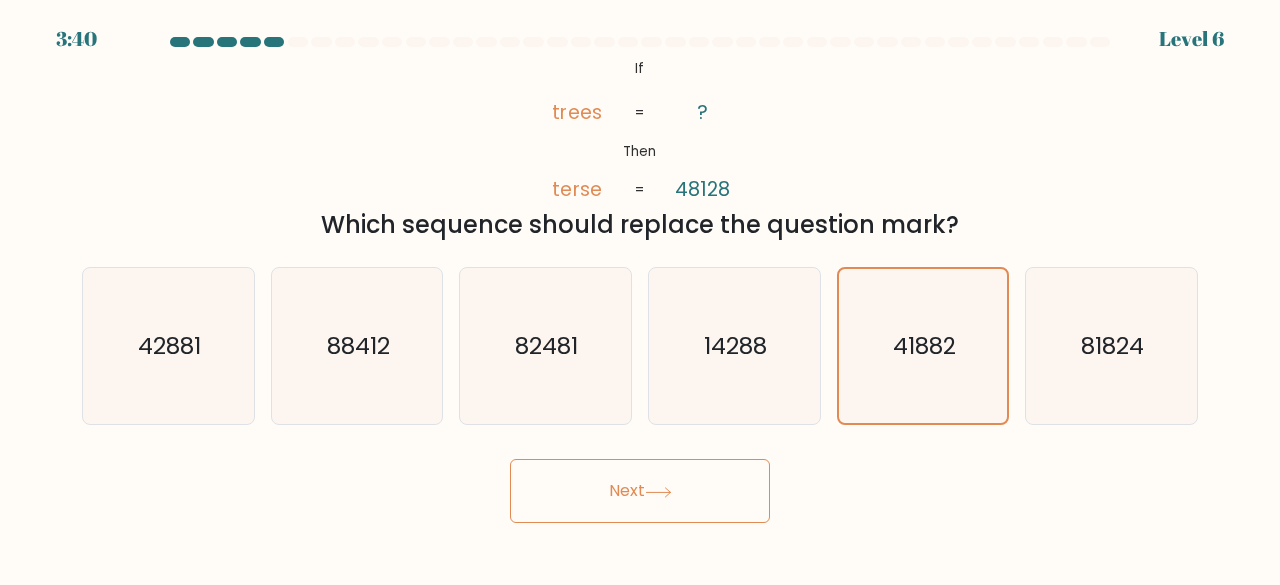 click on "Next" at bounding box center [640, 491] 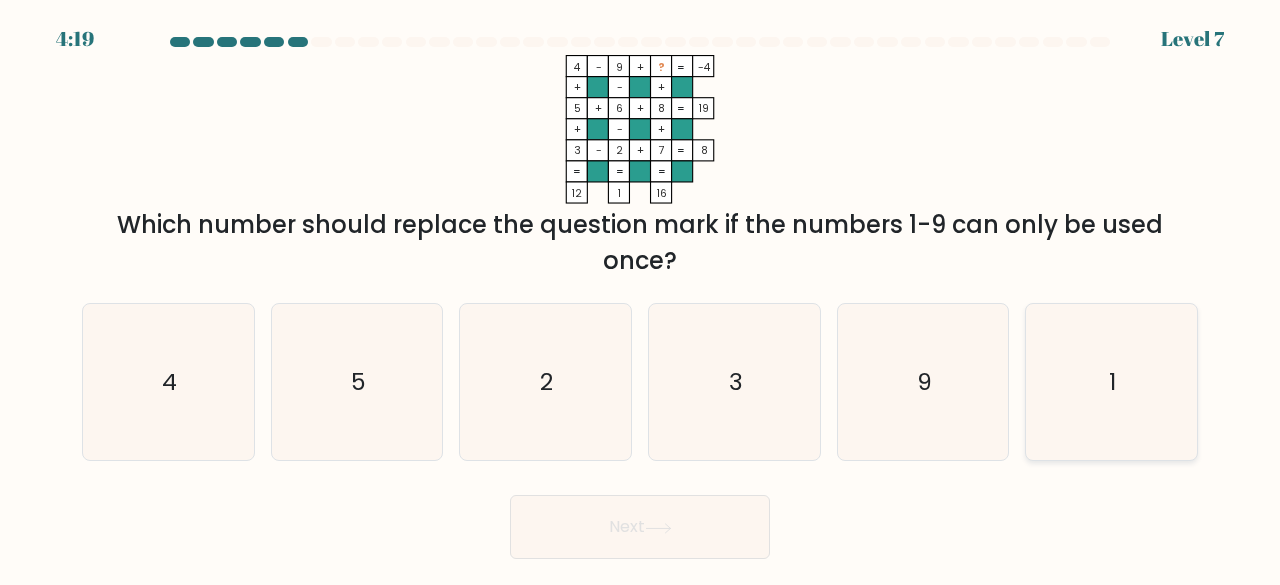 click on "1" 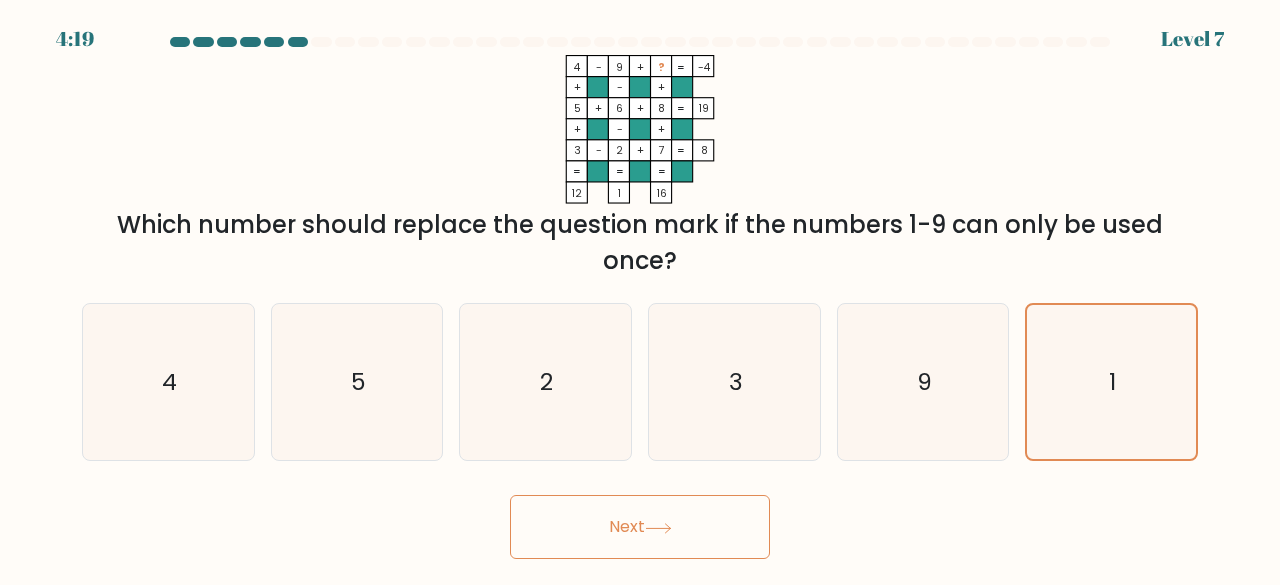 click on "Next" at bounding box center (640, 527) 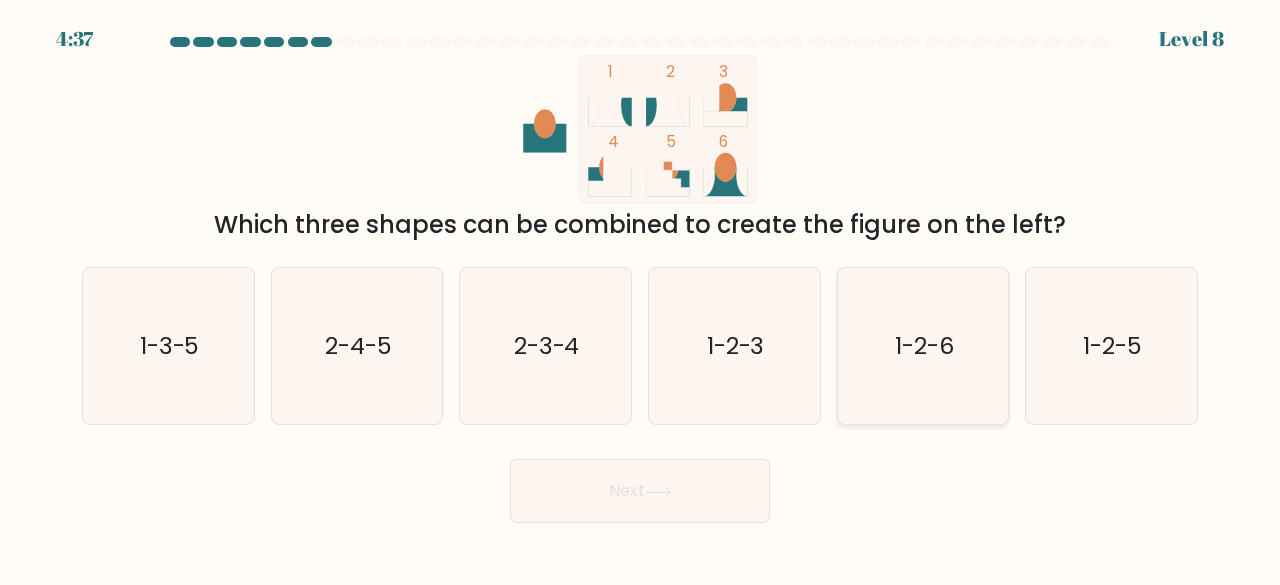 click on "1-2-6" 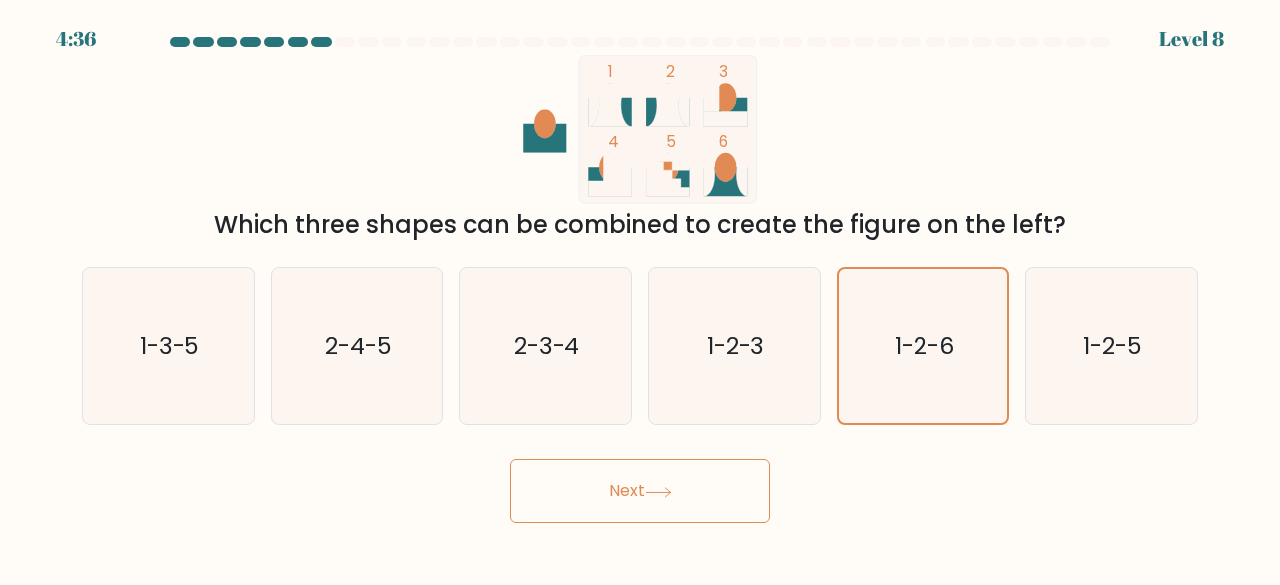 click on "Next" at bounding box center (640, 491) 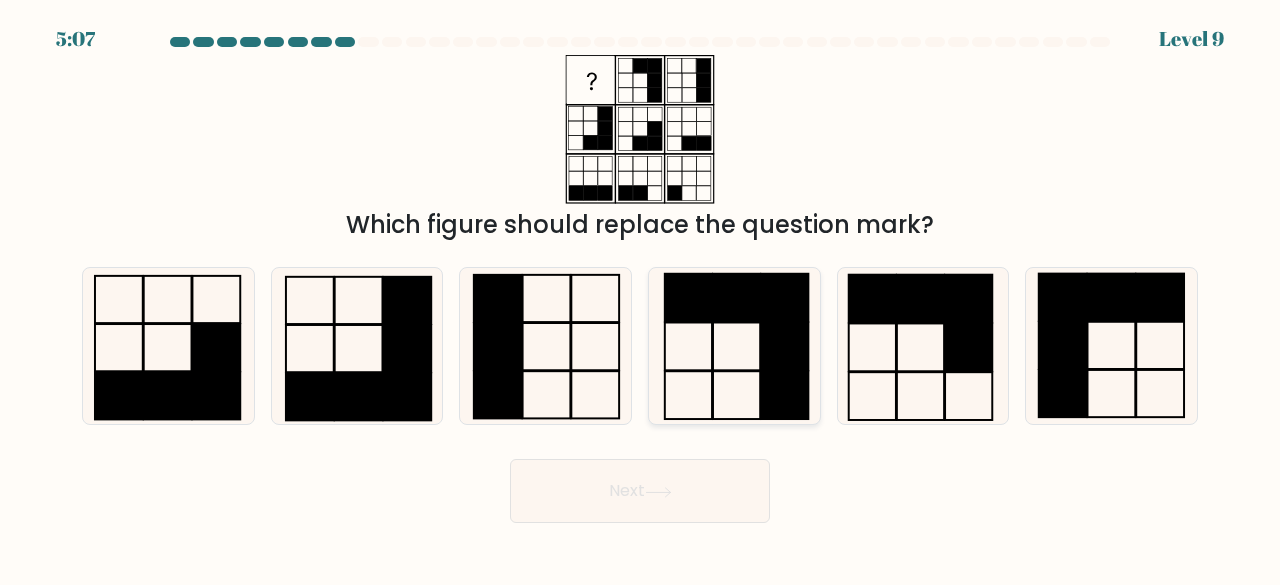 click 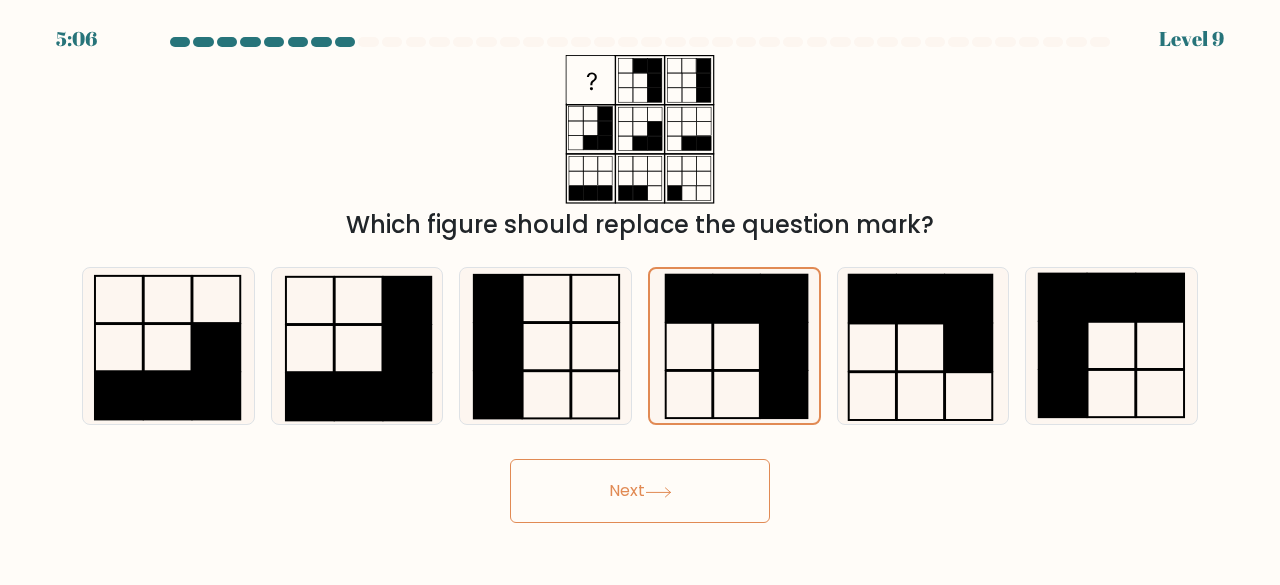 click on "Next" at bounding box center (640, 491) 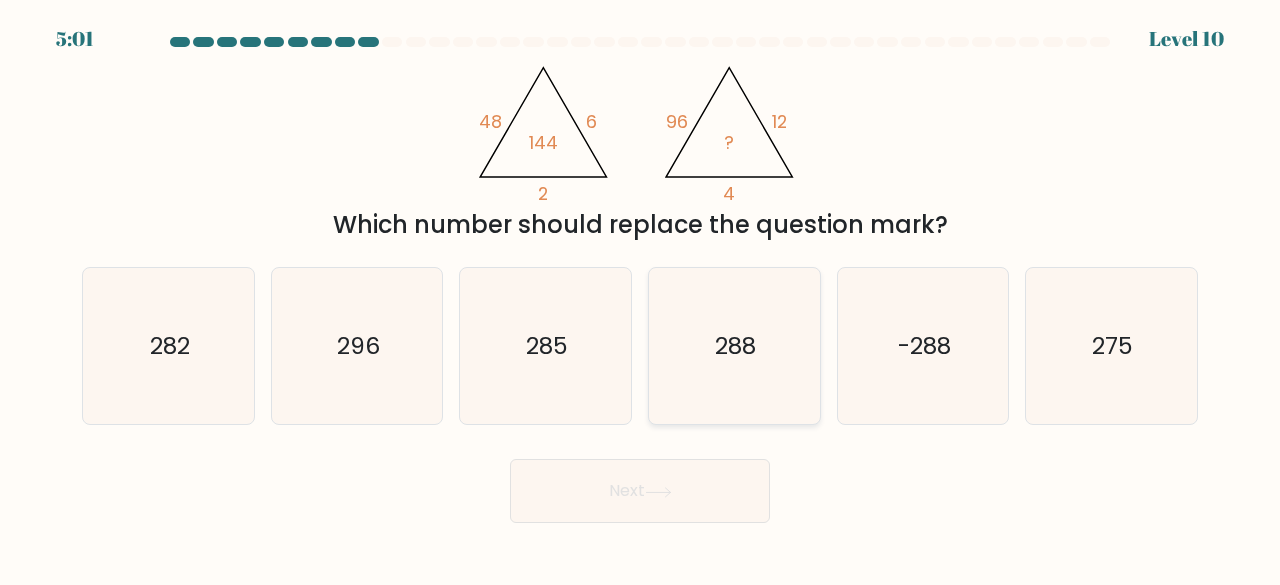 click on "288" 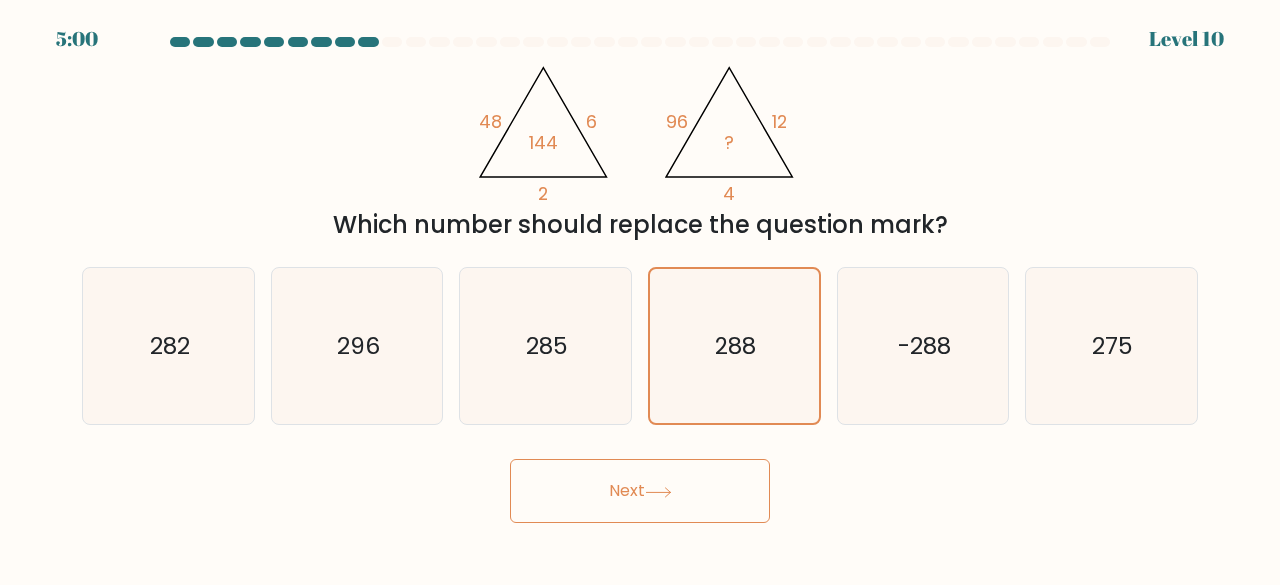 click on "Next" at bounding box center [640, 491] 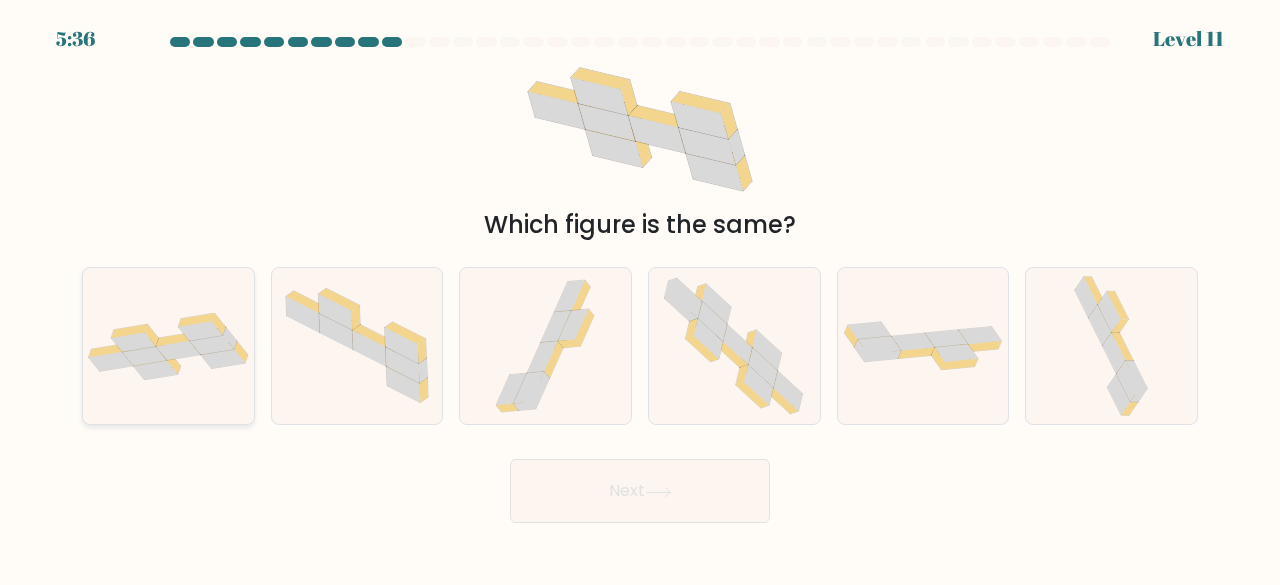 click at bounding box center [168, 346] 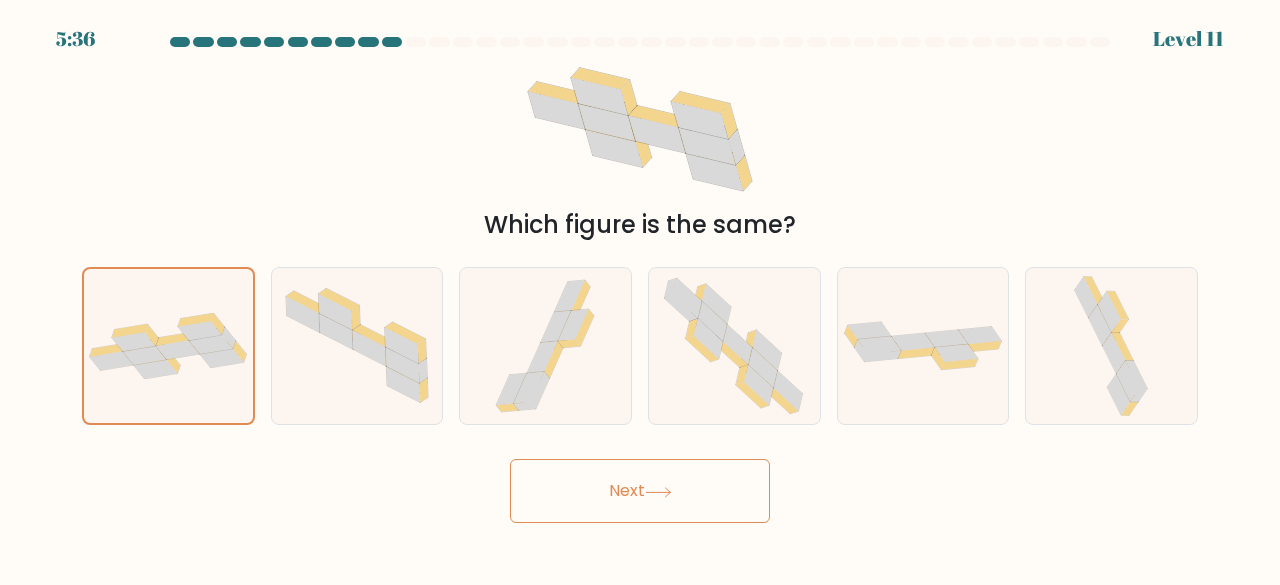 click on "Next" at bounding box center [640, 491] 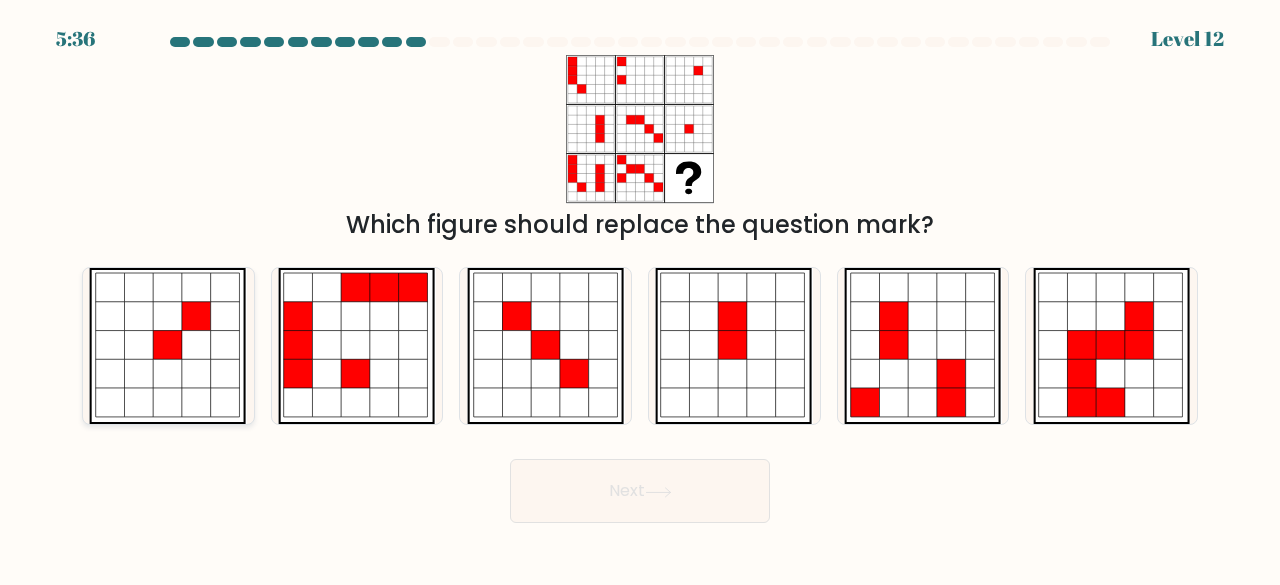 click 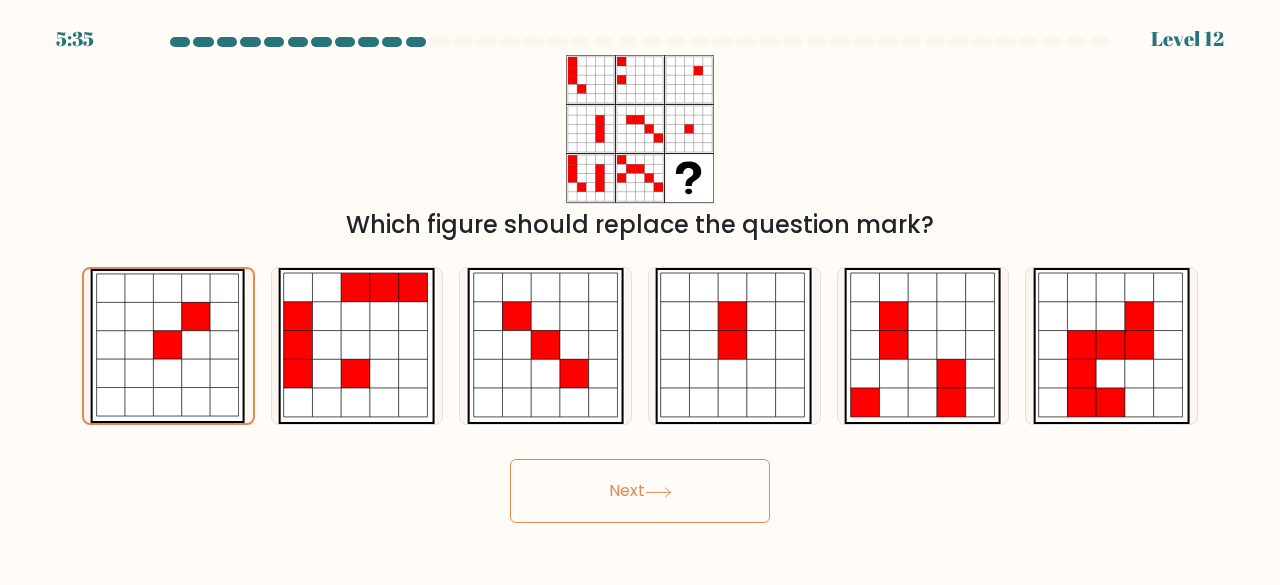 click on "Next" at bounding box center (640, 491) 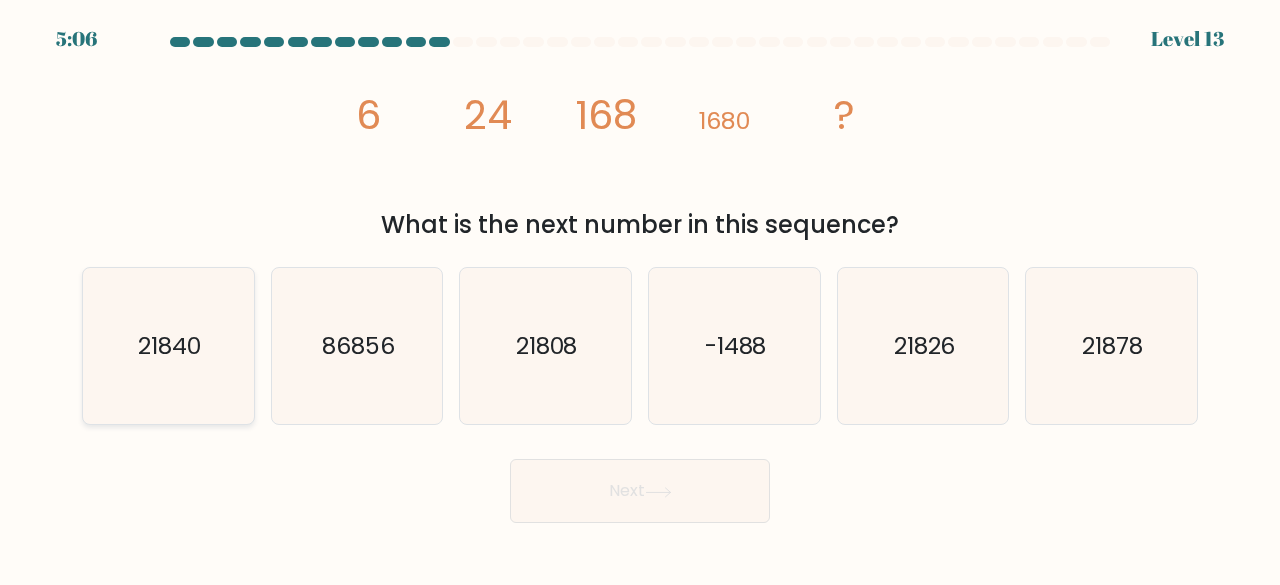 click on "21840" 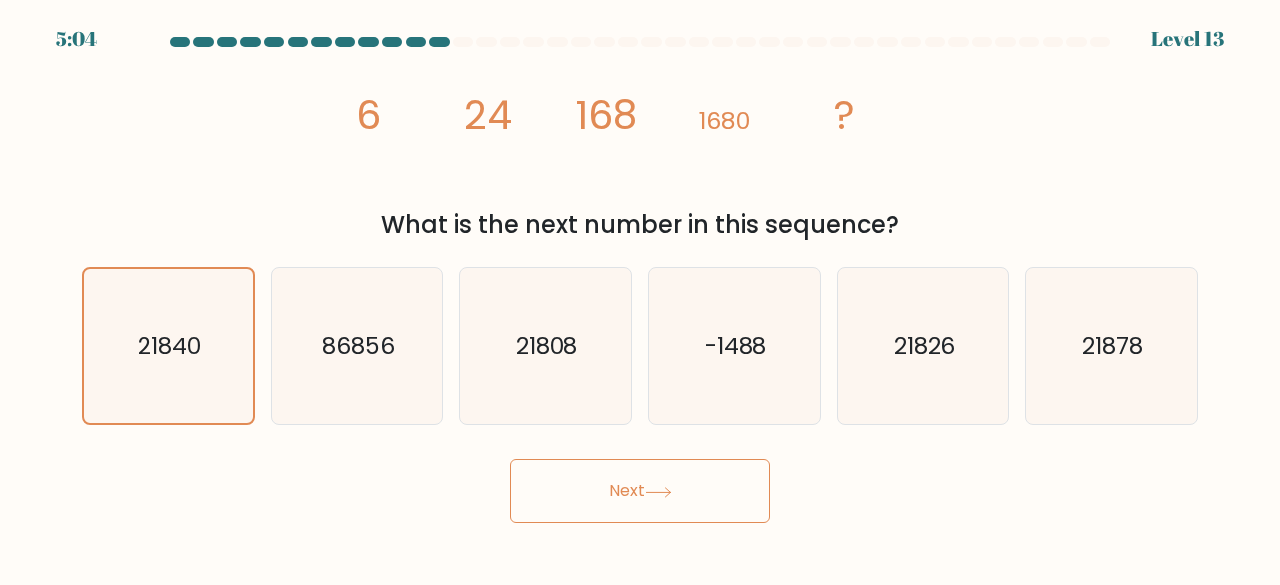 click on "Next" at bounding box center (640, 491) 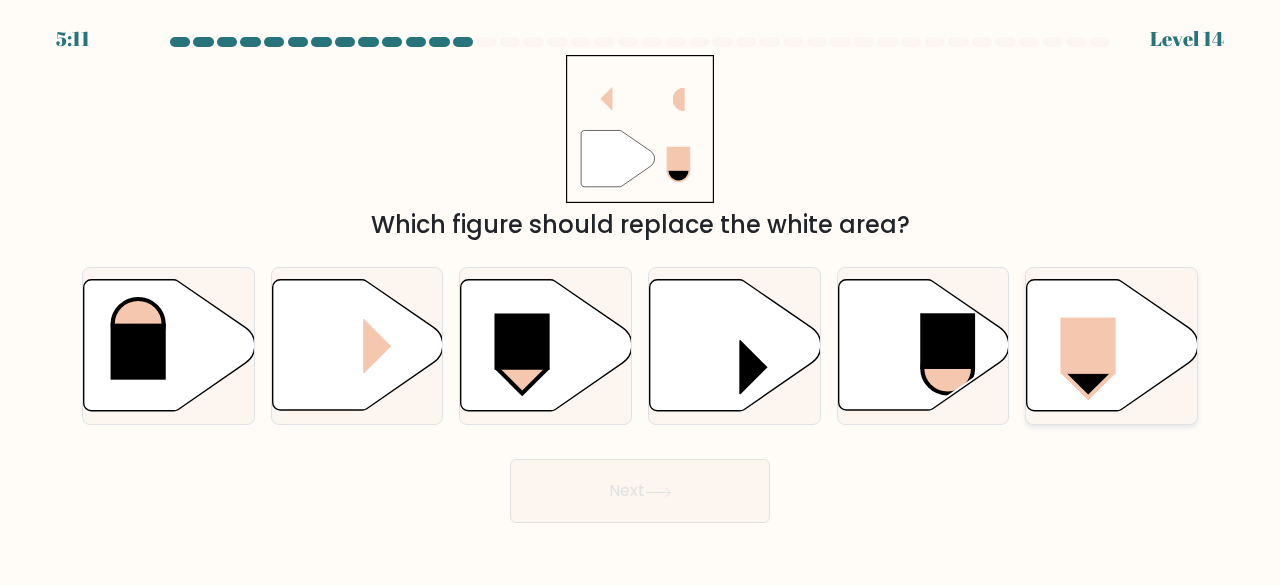 click 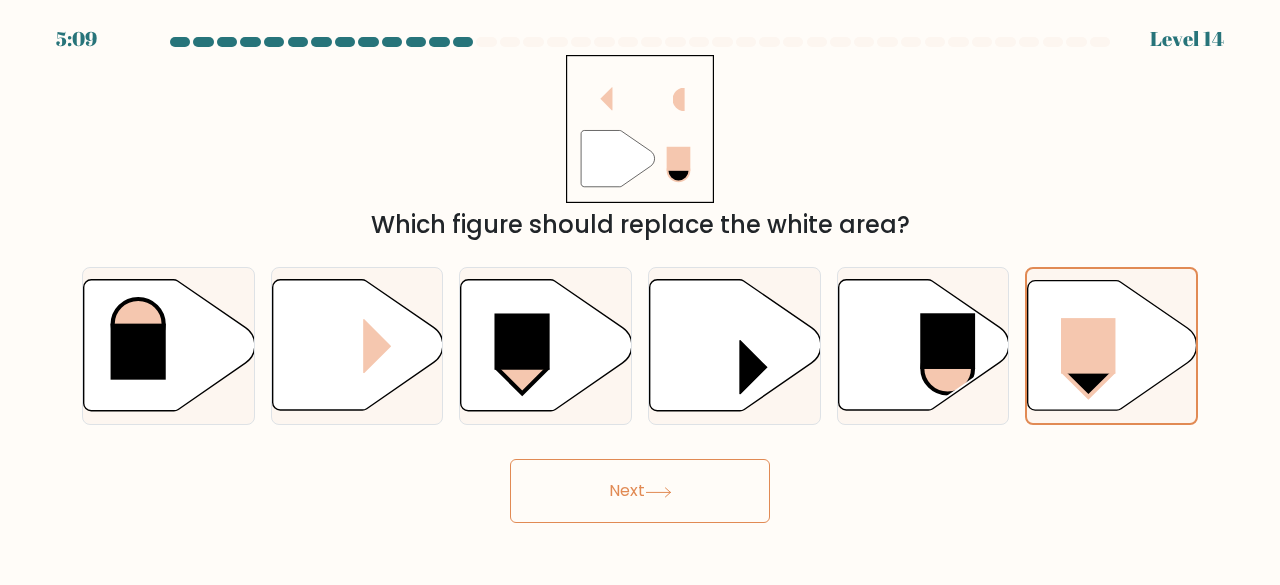 click on "Next" at bounding box center (640, 491) 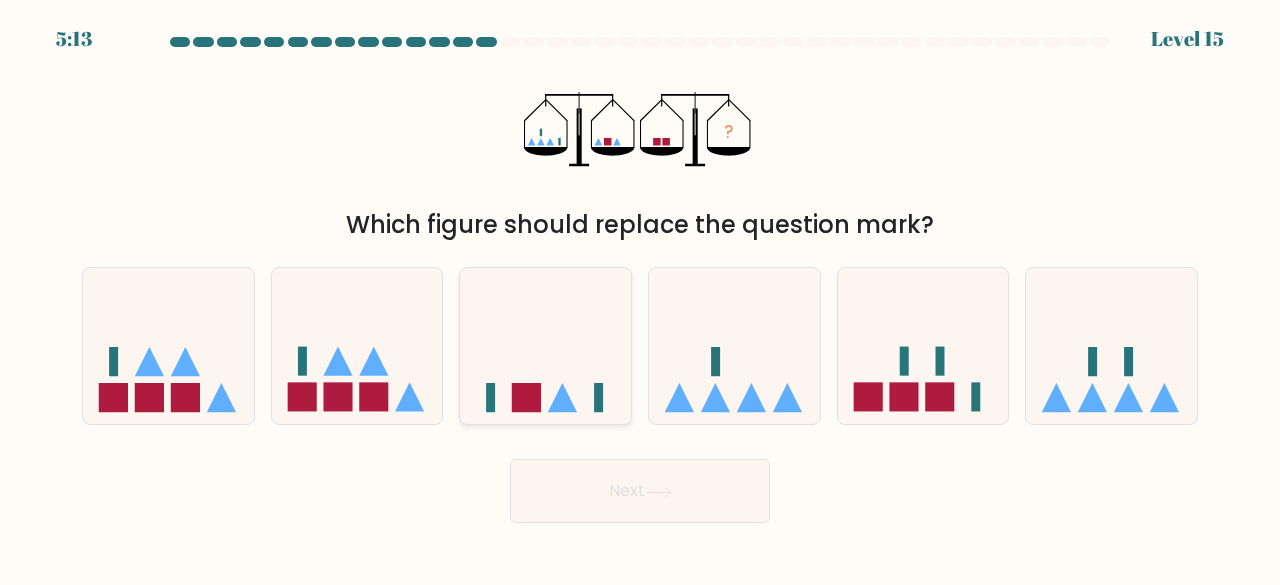 click 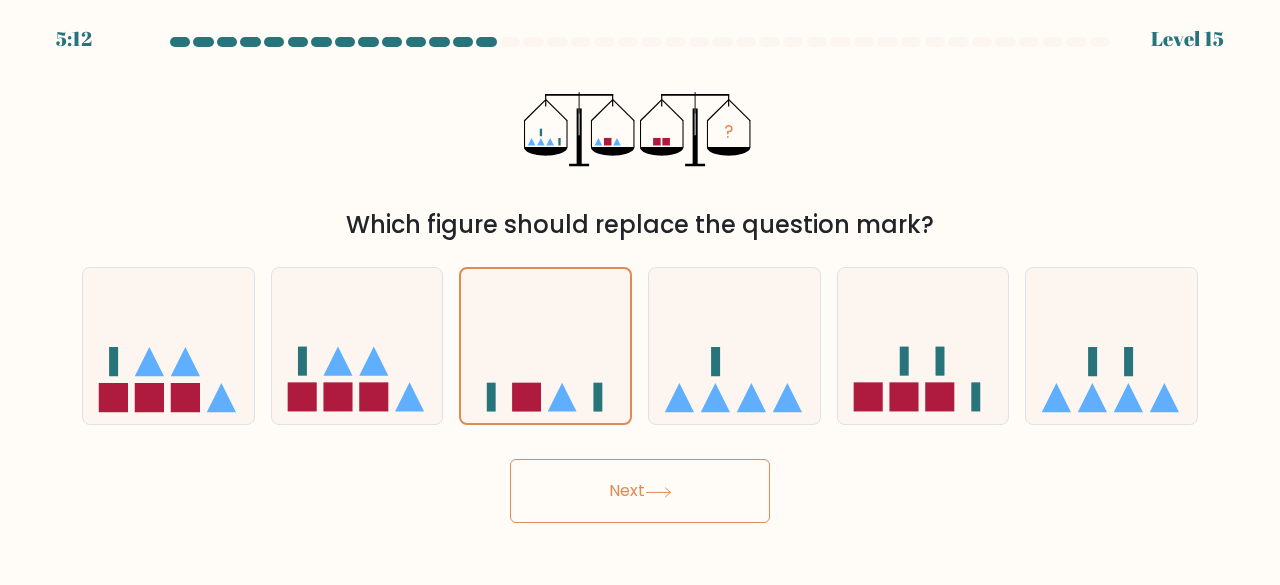 click 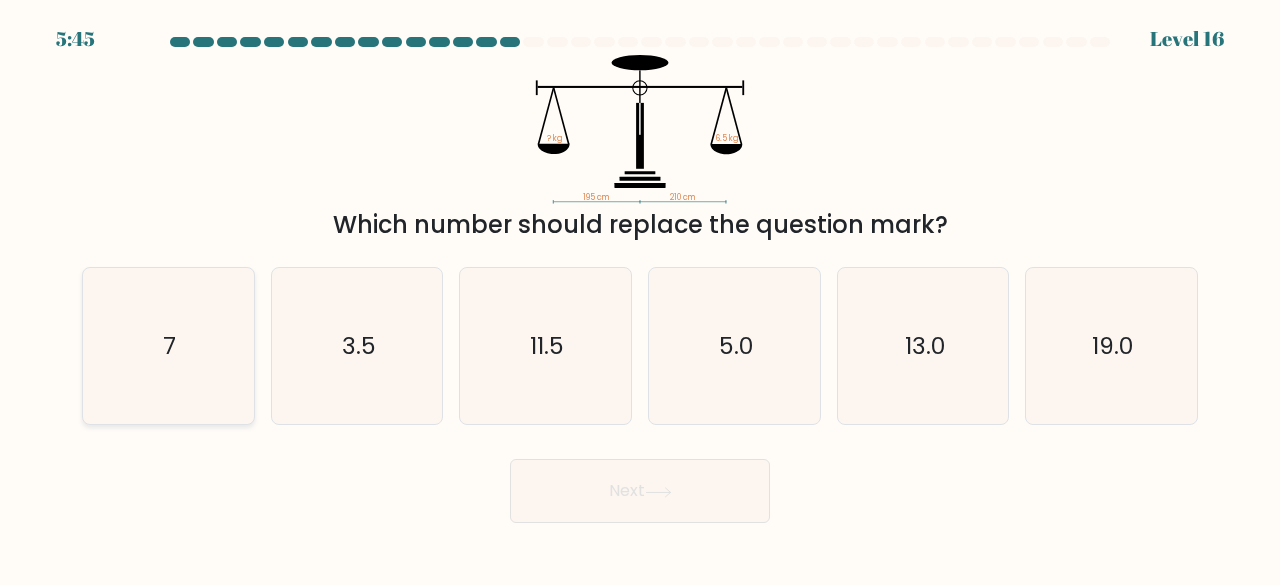 click on "7" 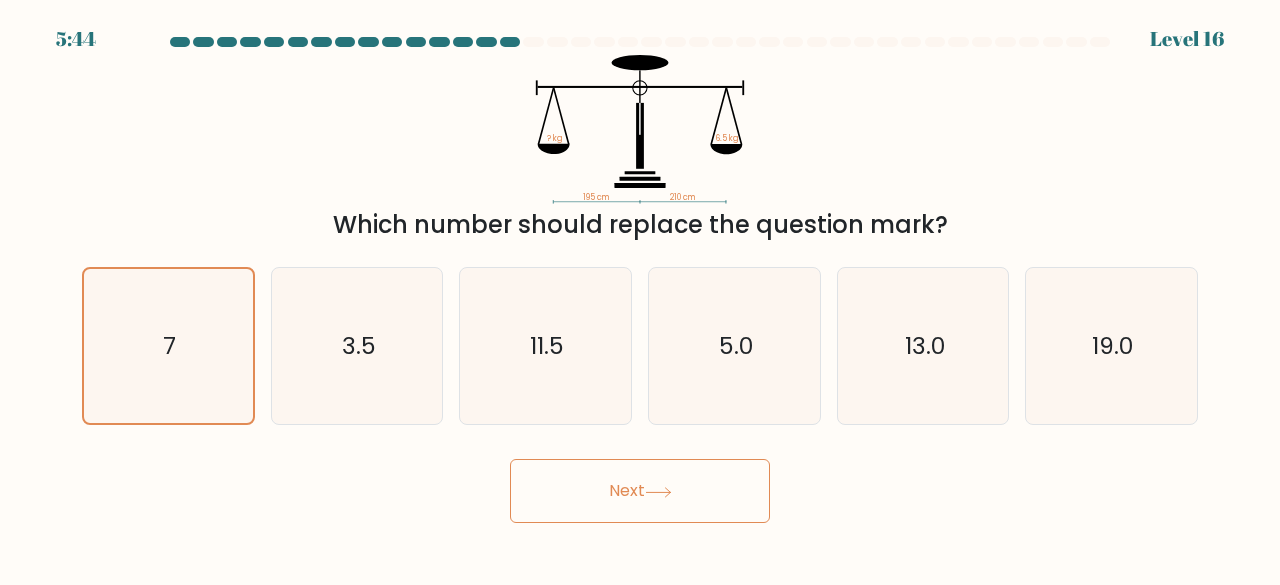click 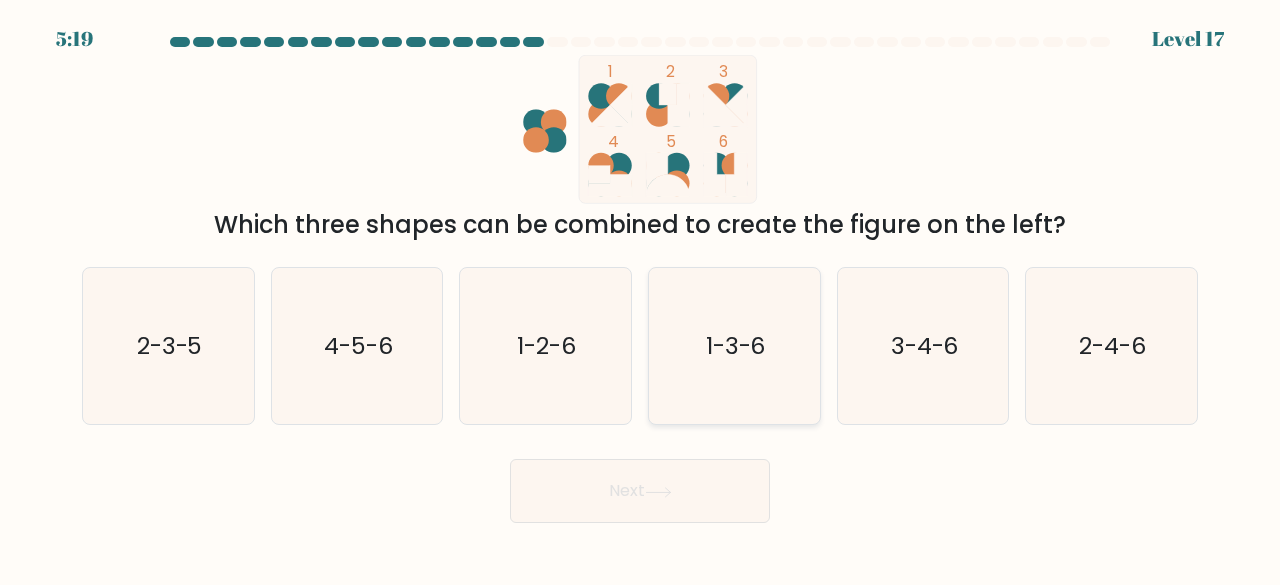 click on "1-3-6" 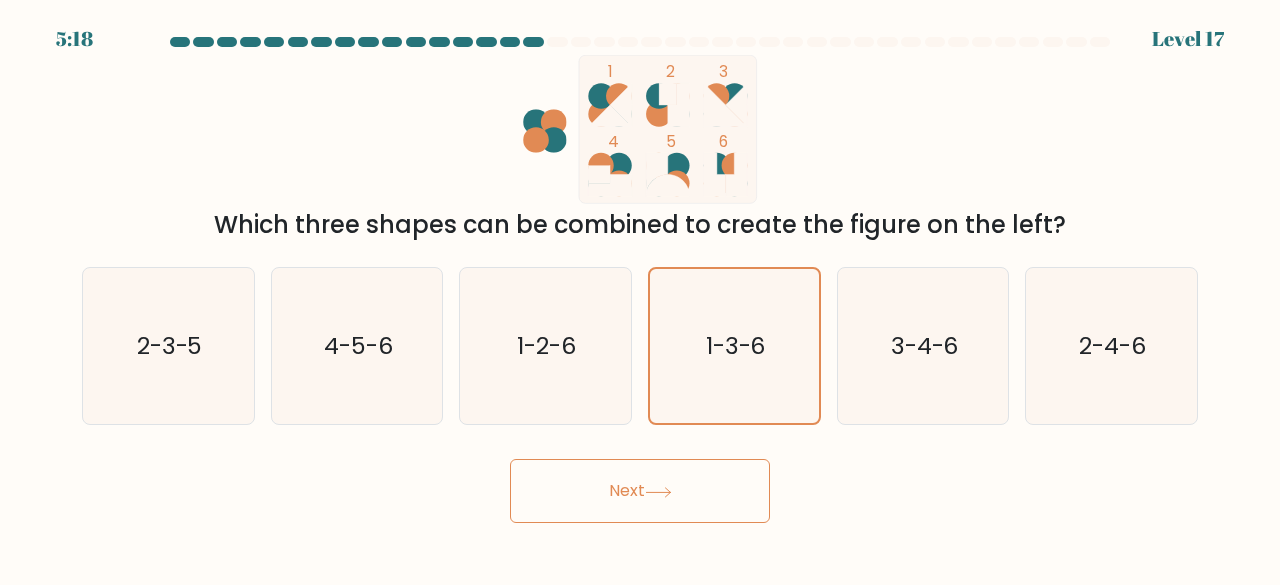 click on "Next" at bounding box center (640, 491) 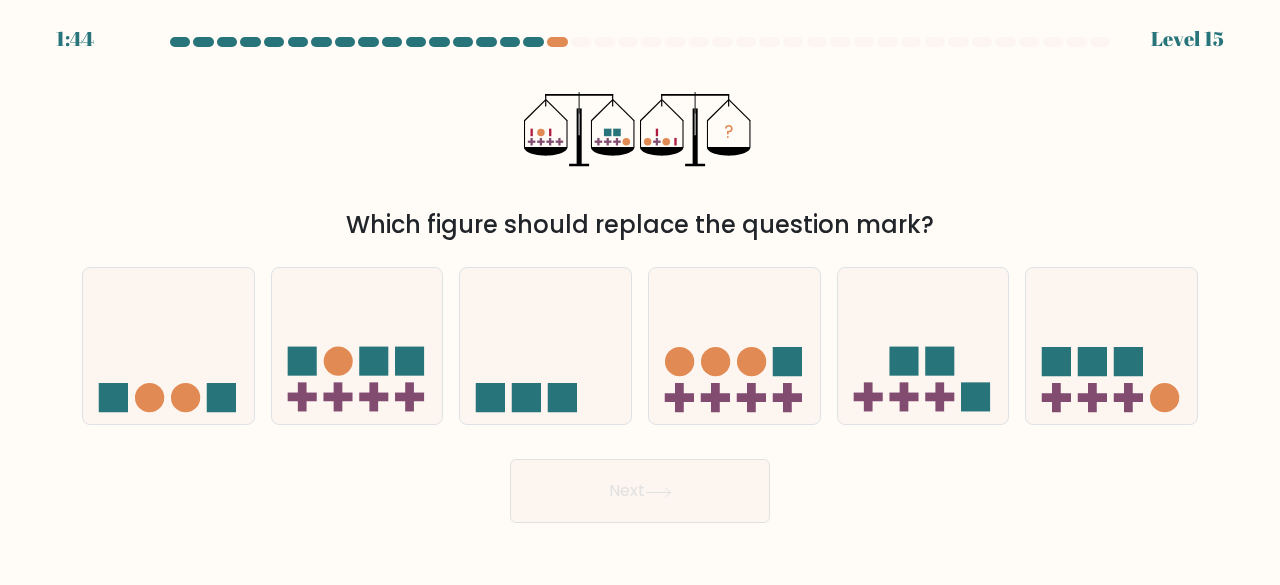 click on "?
Which figure should replace the question mark?" at bounding box center [640, 149] 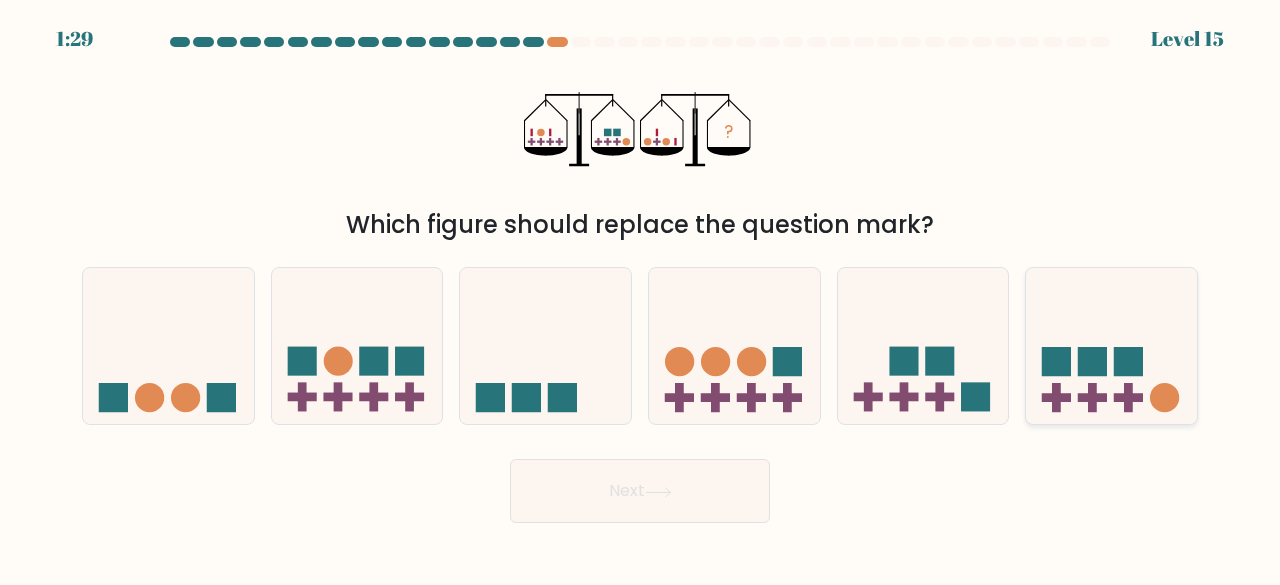 click 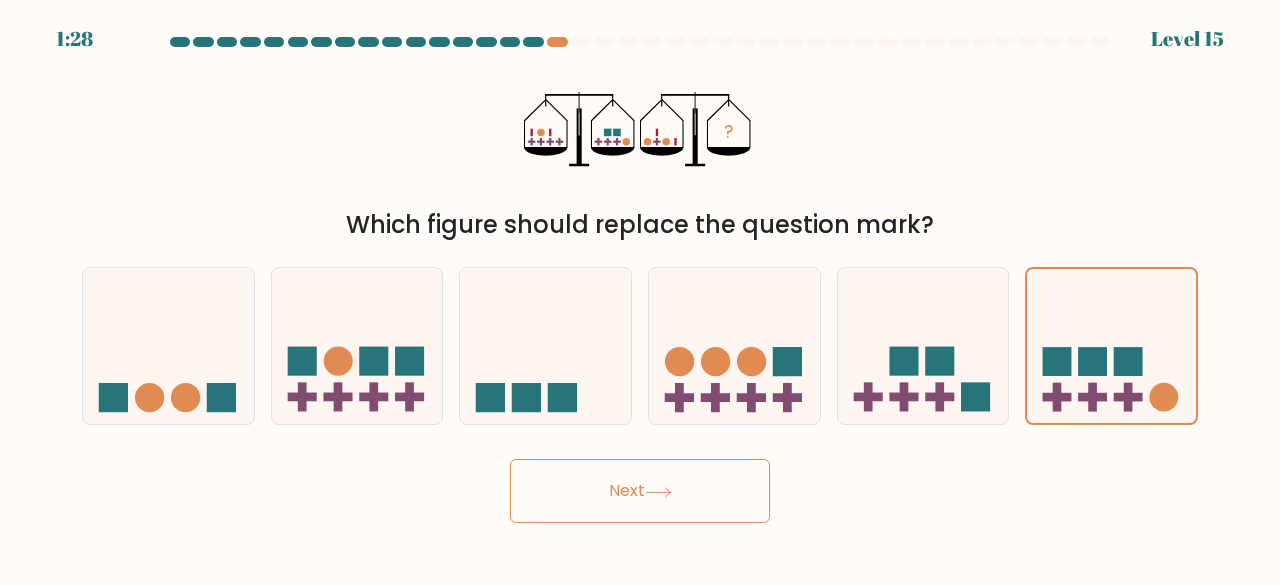 click on "Next" at bounding box center (640, 491) 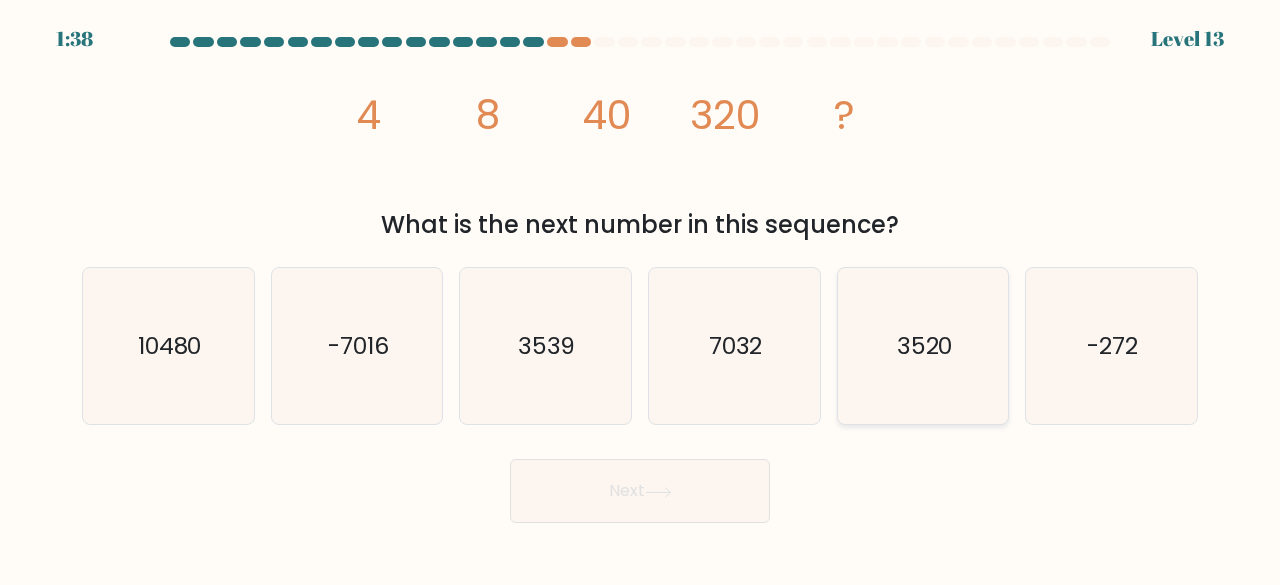 click on "3520" 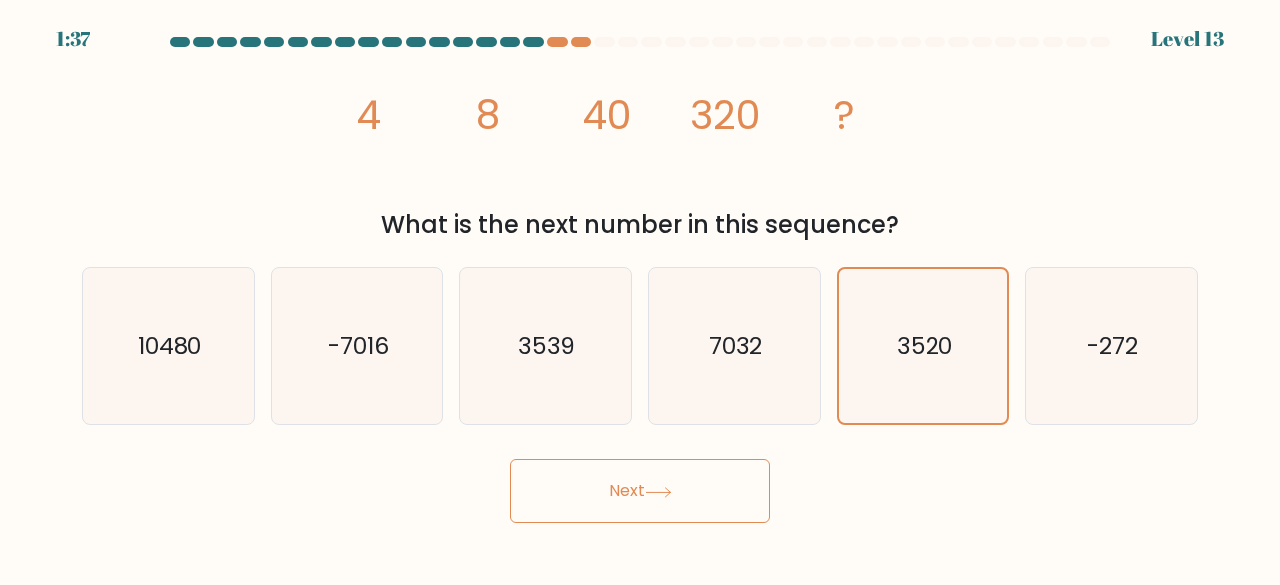 click on "Next" at bounding box center [640, 491] 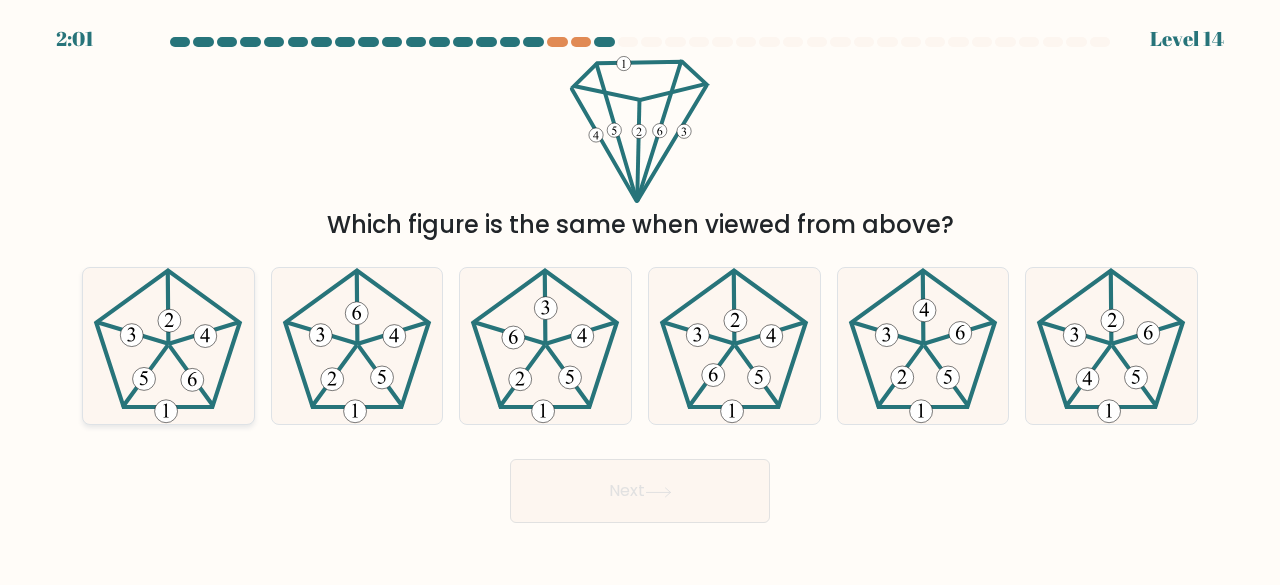 click 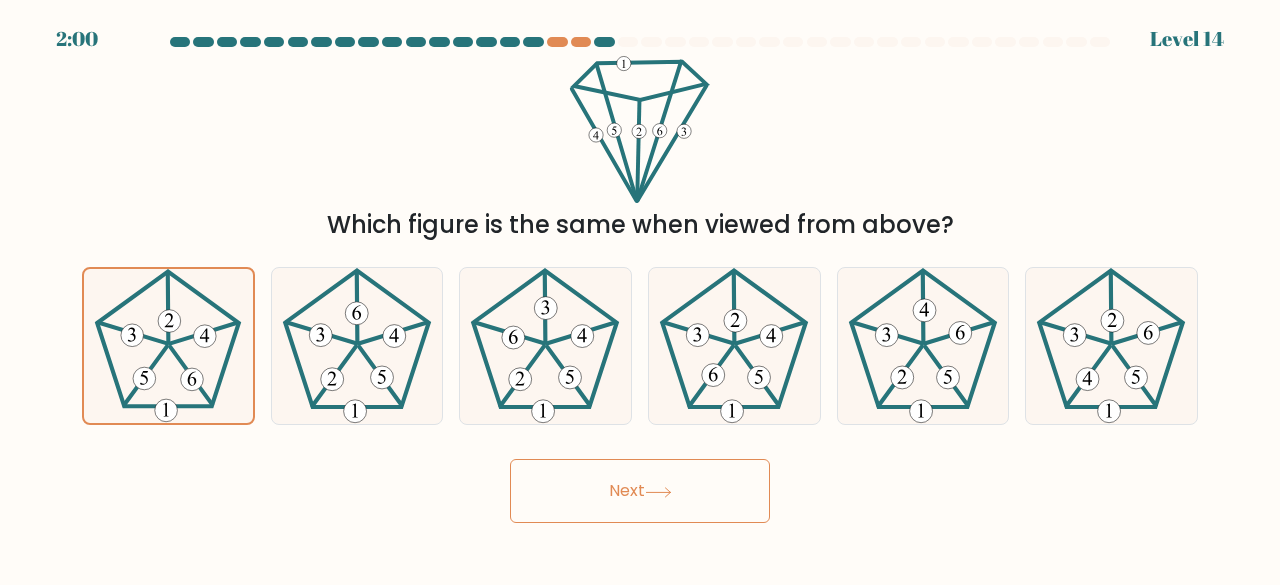 click on "Next" at bounding box center (640, 491) 